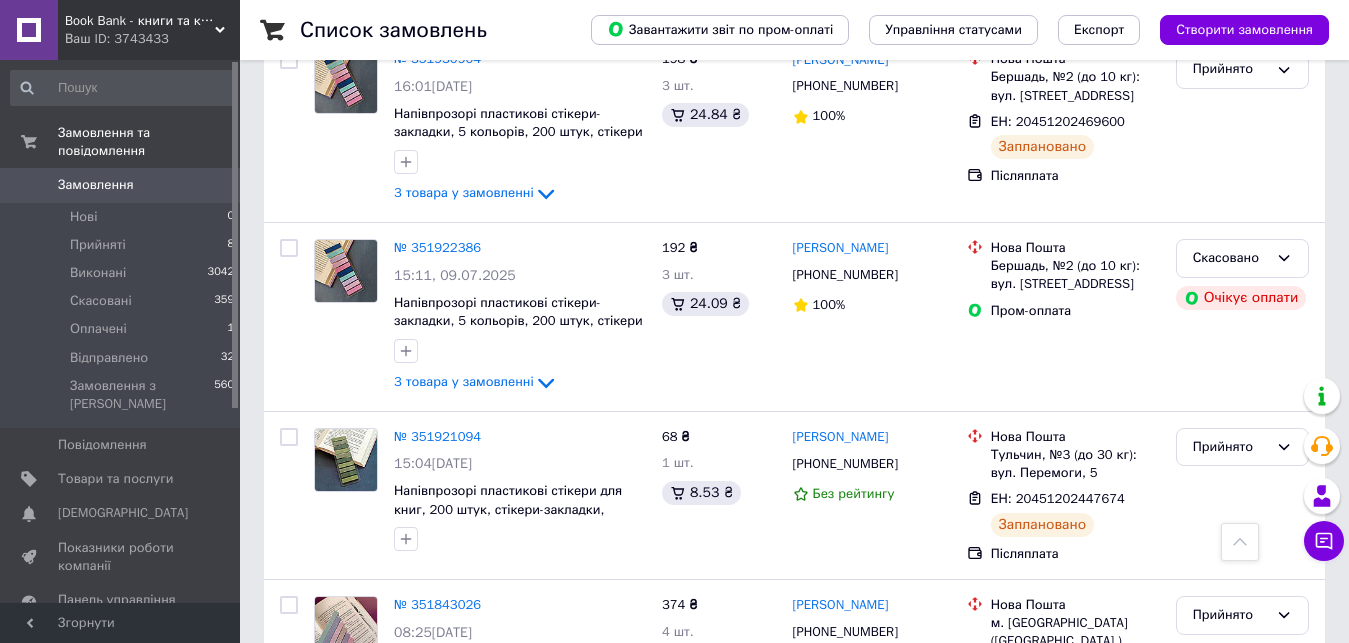 scroll, scrollTop: 300, scrollLeft: 0, axis: vertical 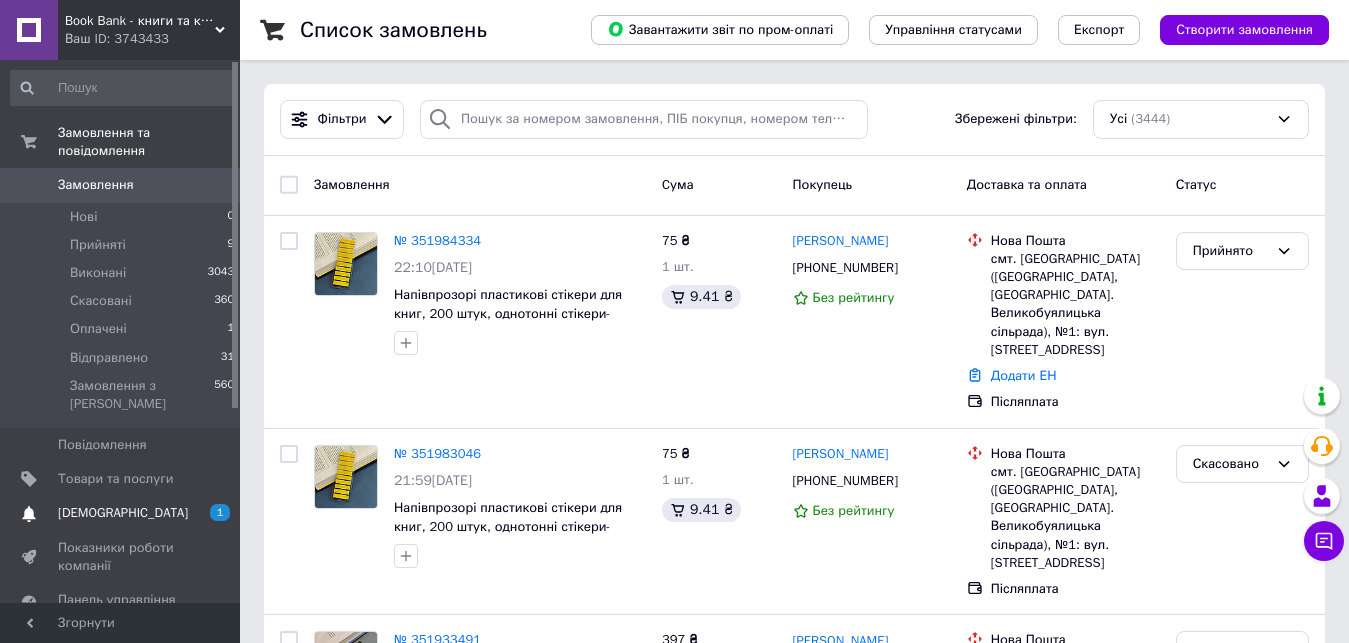 click on "[DEMOGRAPHIC_DATA]" at bounding box center (121, 513) 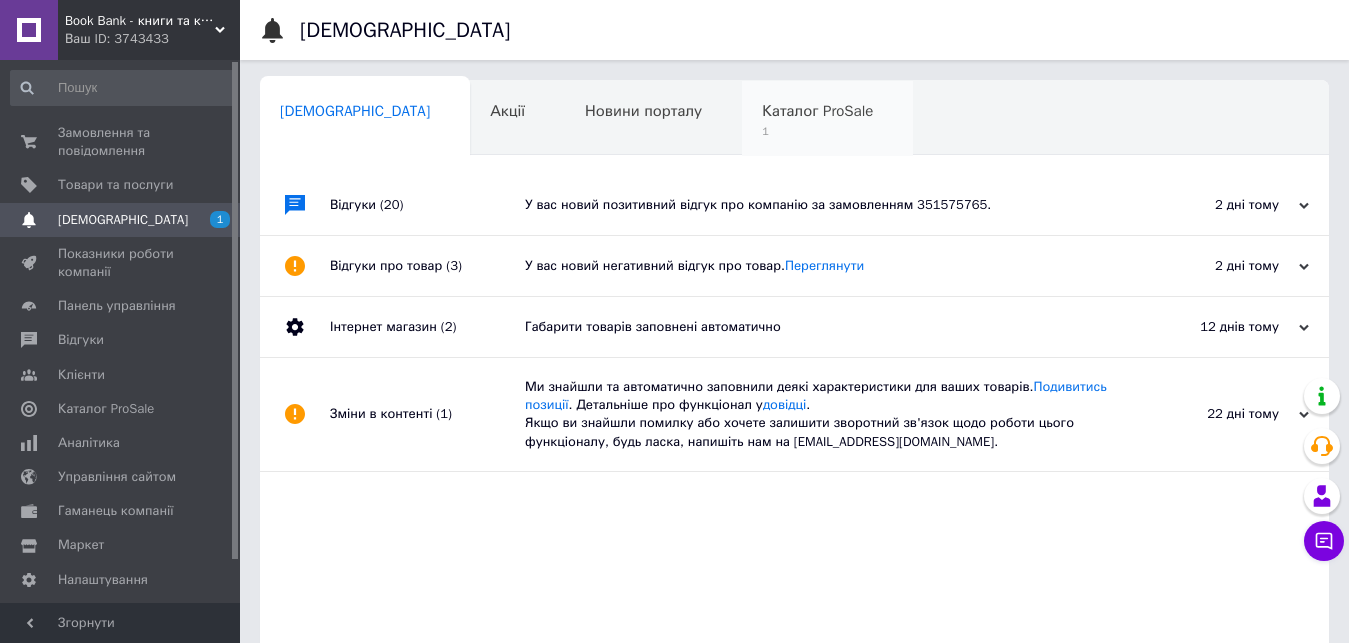 click on "Каталог ProSale" at bounding box center (817, 111) 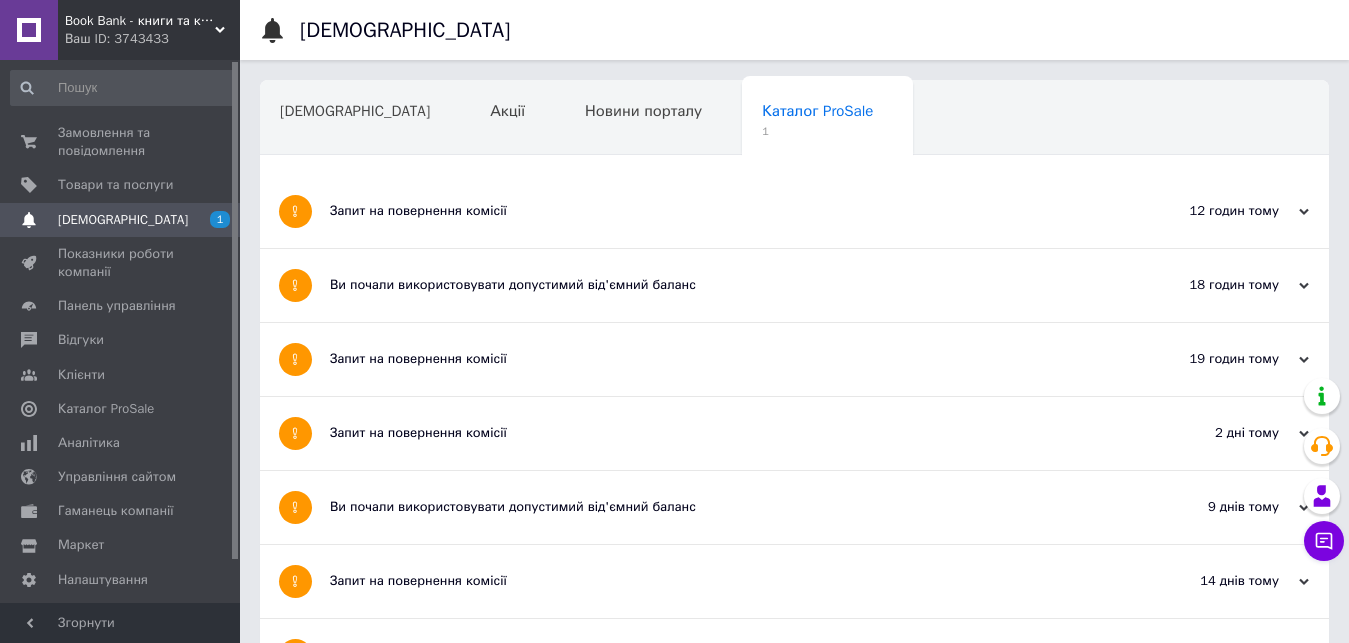 click on "Запит на повернення комісії" at bounding box center (719, 211) 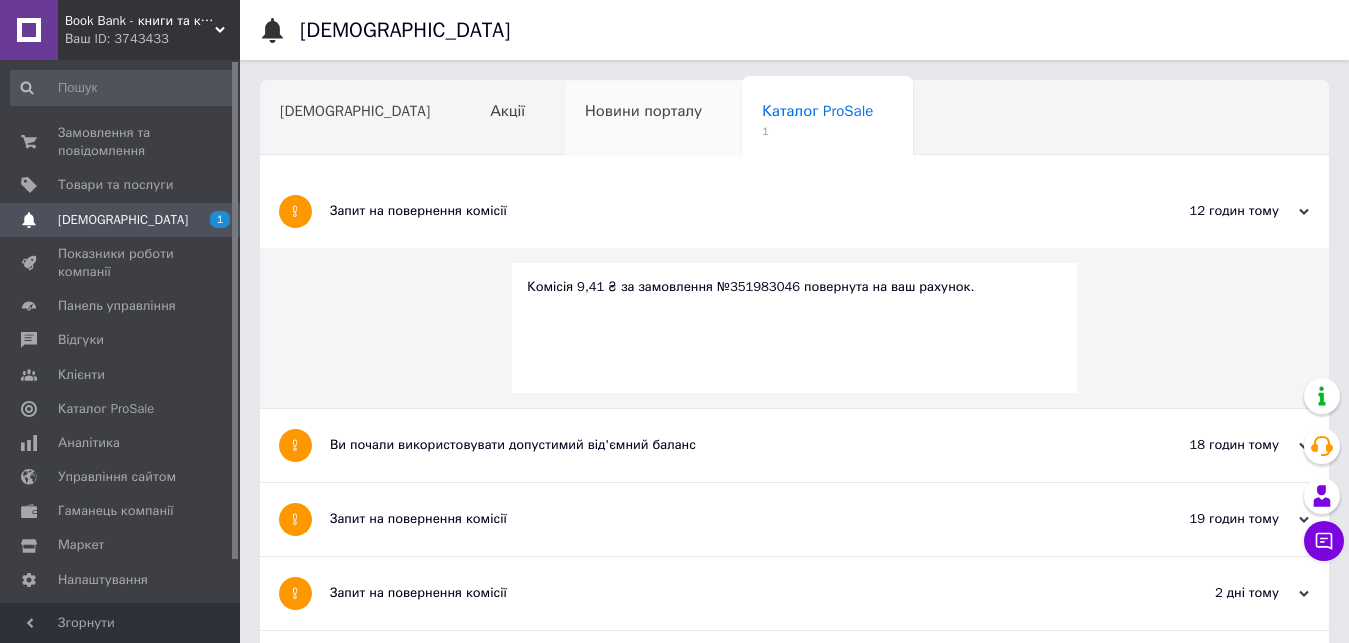 click on "Новини порталу" at bounding box center [643, 111] 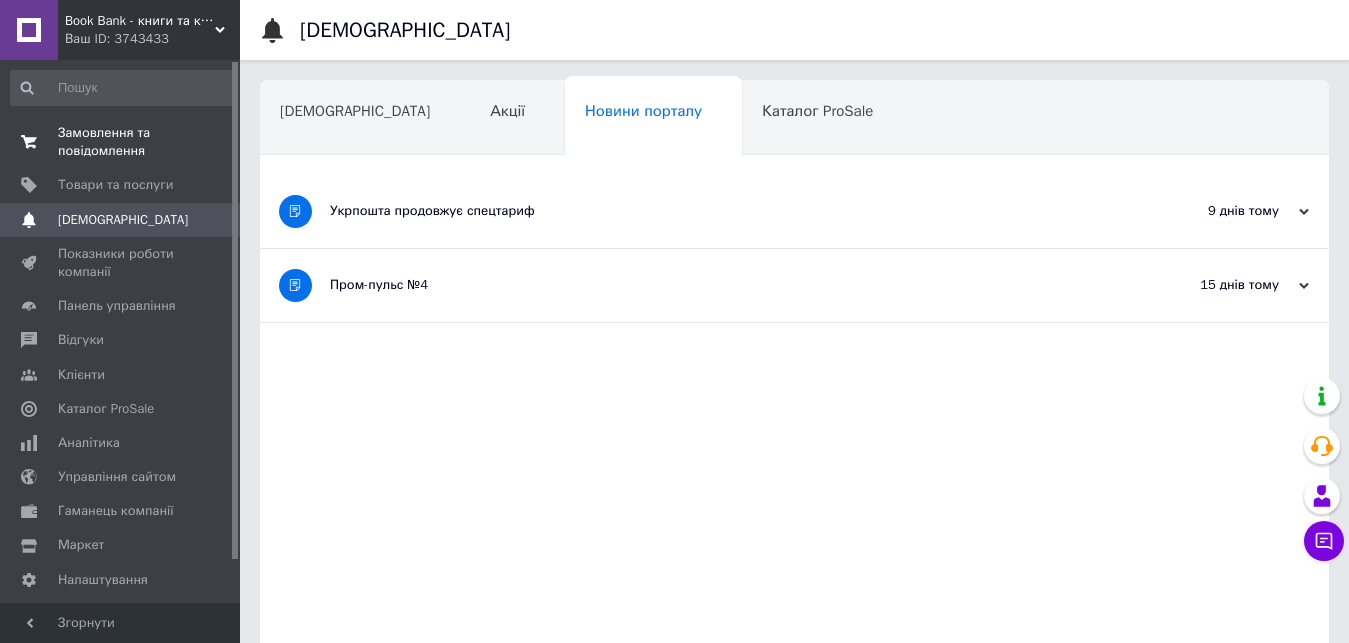 click on "Замовлення та повідомлення" at bounding box center [121, 142] 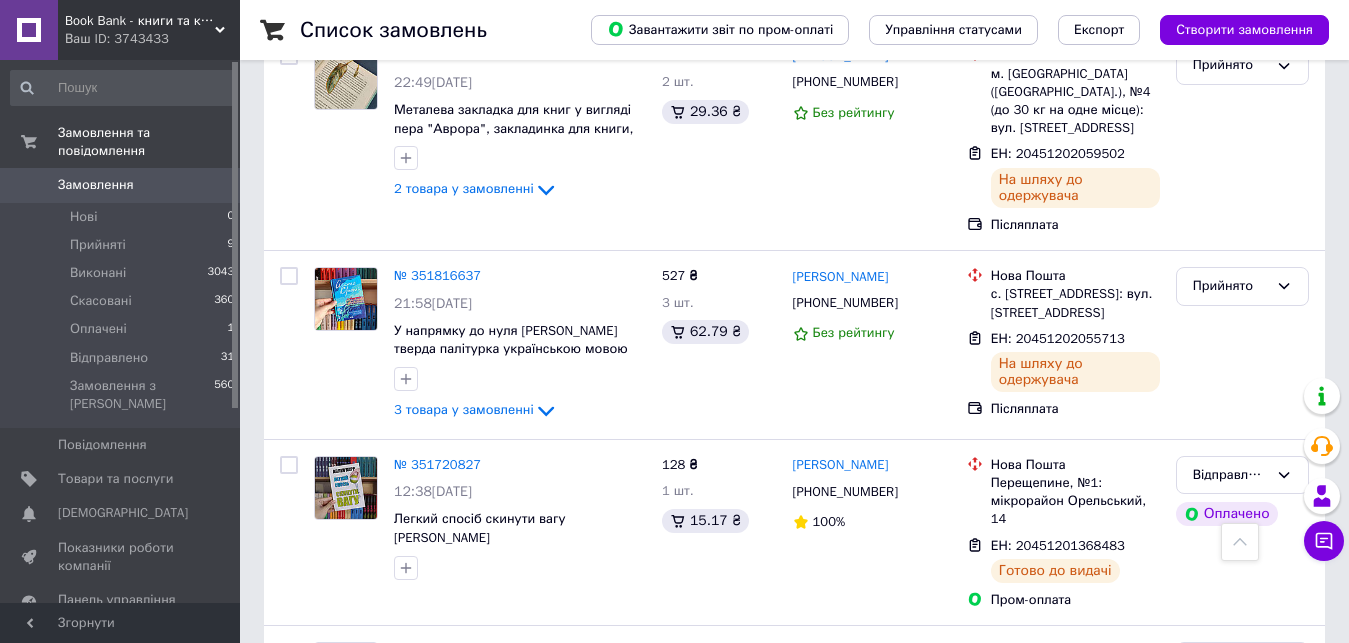 scroll, scrollTop: 1800, scrollLeft: 0, axis: vertical 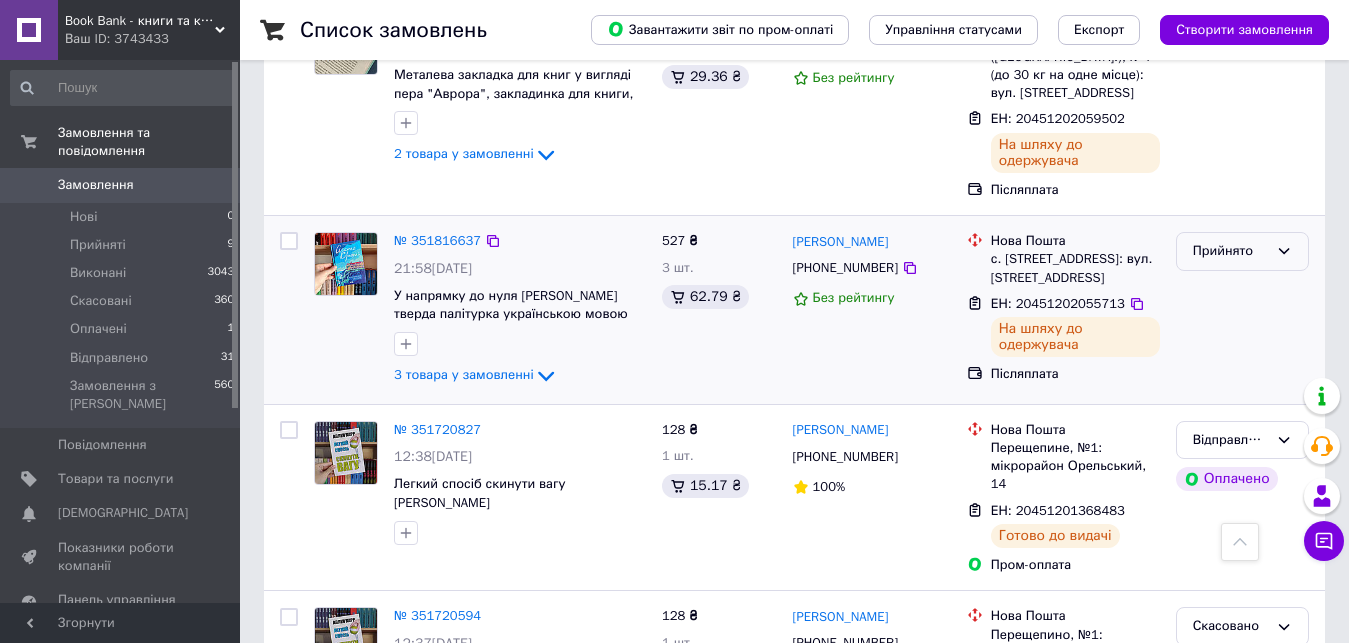 click on "Прийнято" at bounding box center (1230, 251) 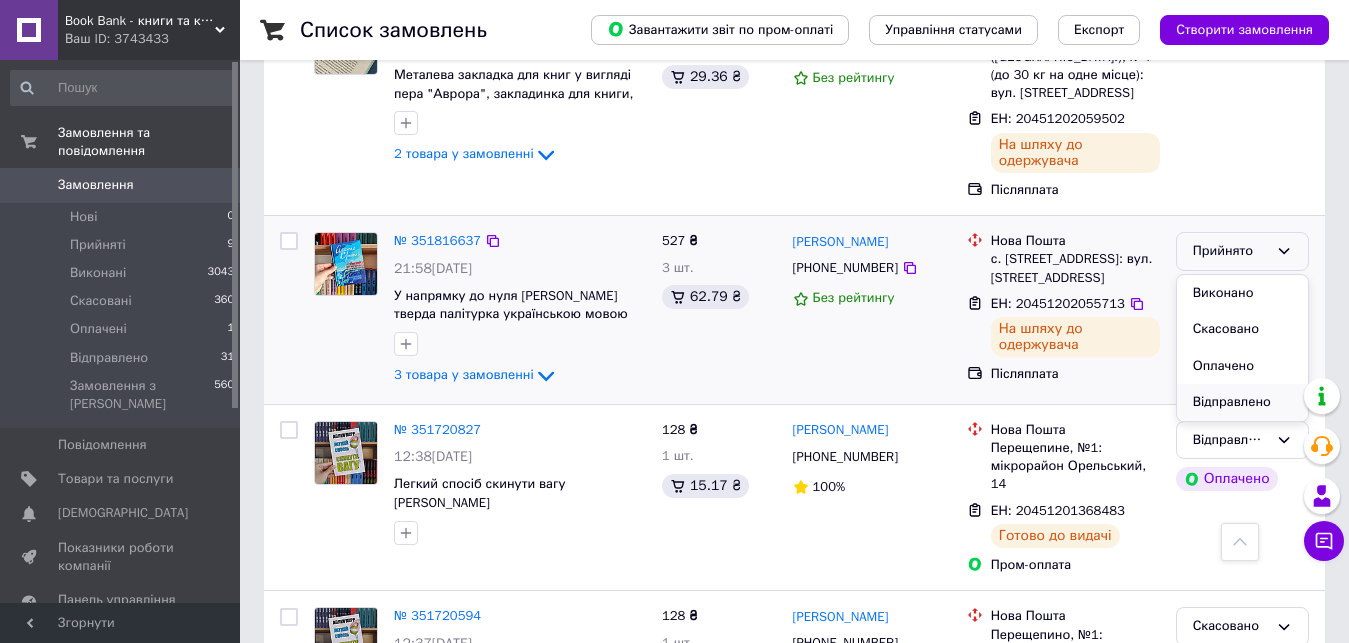 click on "Відправлено" at bounding box center (1242, 402) 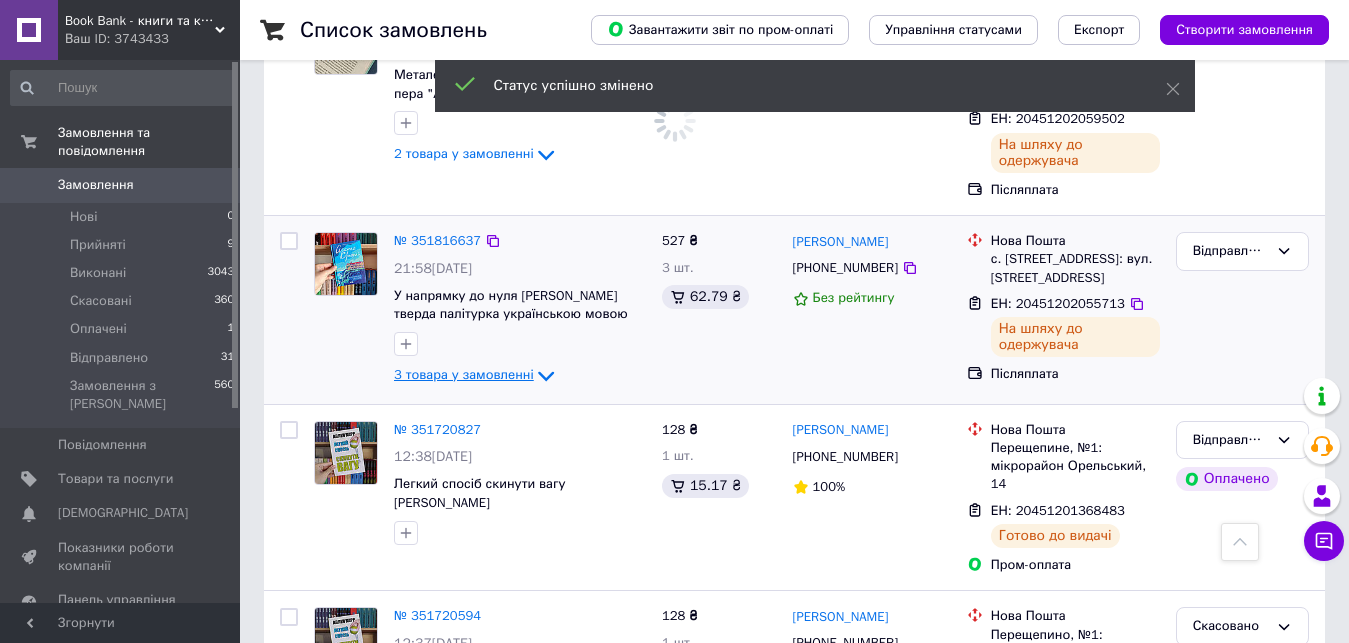 click on "3 товара у замовленні" at bounding box center [464, 375] 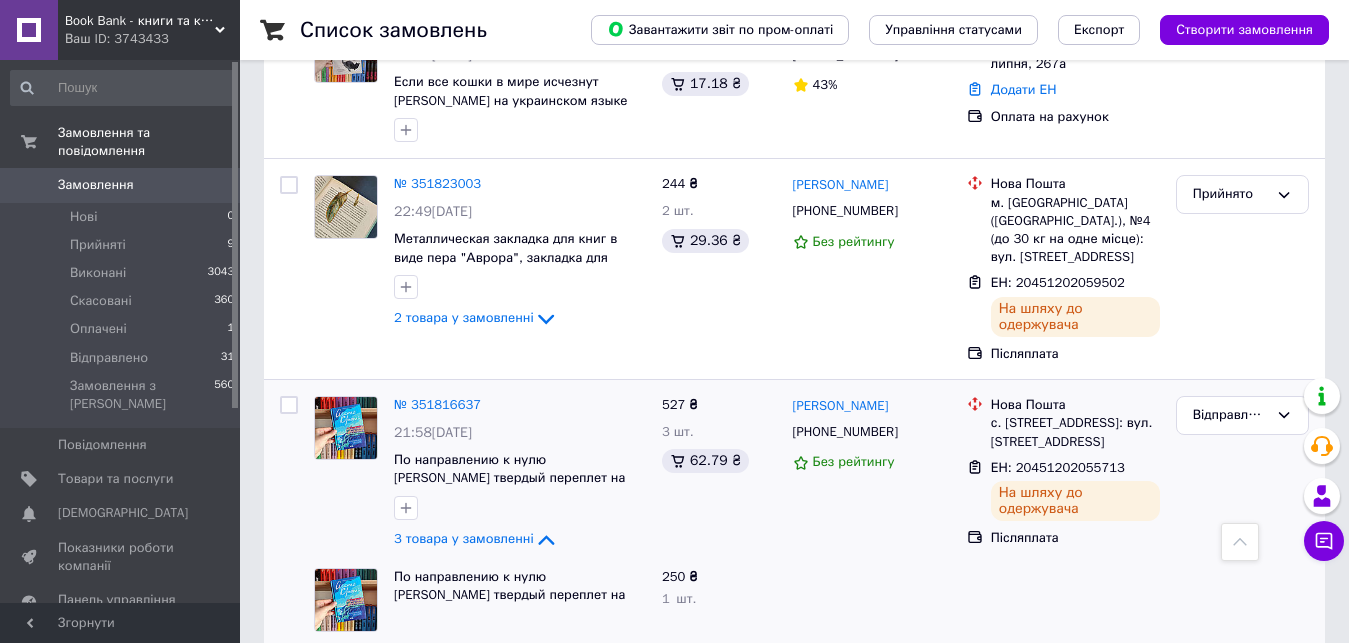 scroll, scrollTop: 1600, scrollLeft: 0, axis: vertical 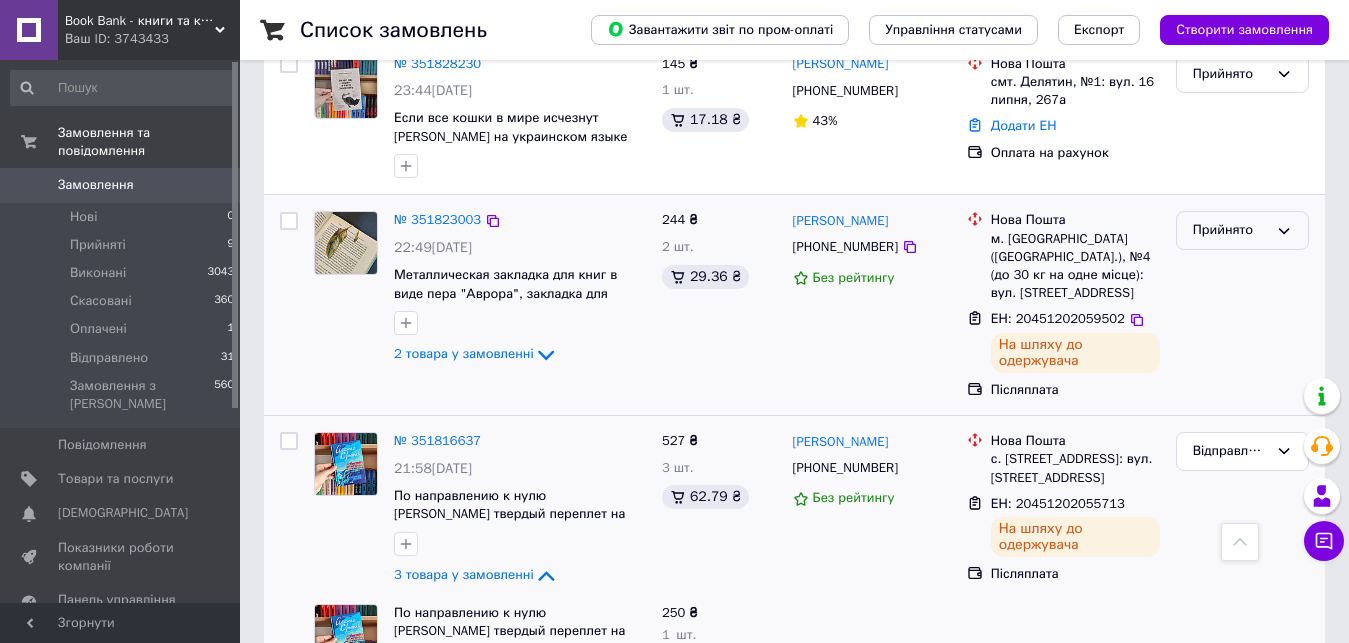 click on "Прийнято" at bounding box center [1242, 230] 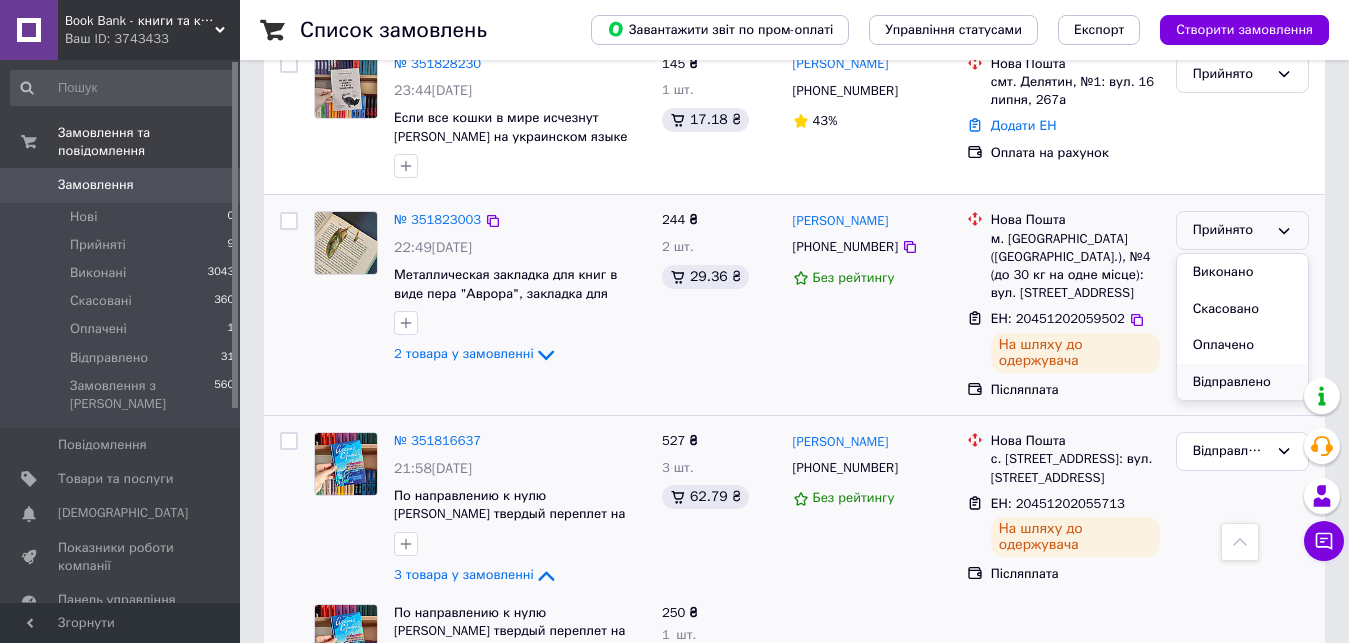 click on "Відправлено" at bounding box center [1242, 382] 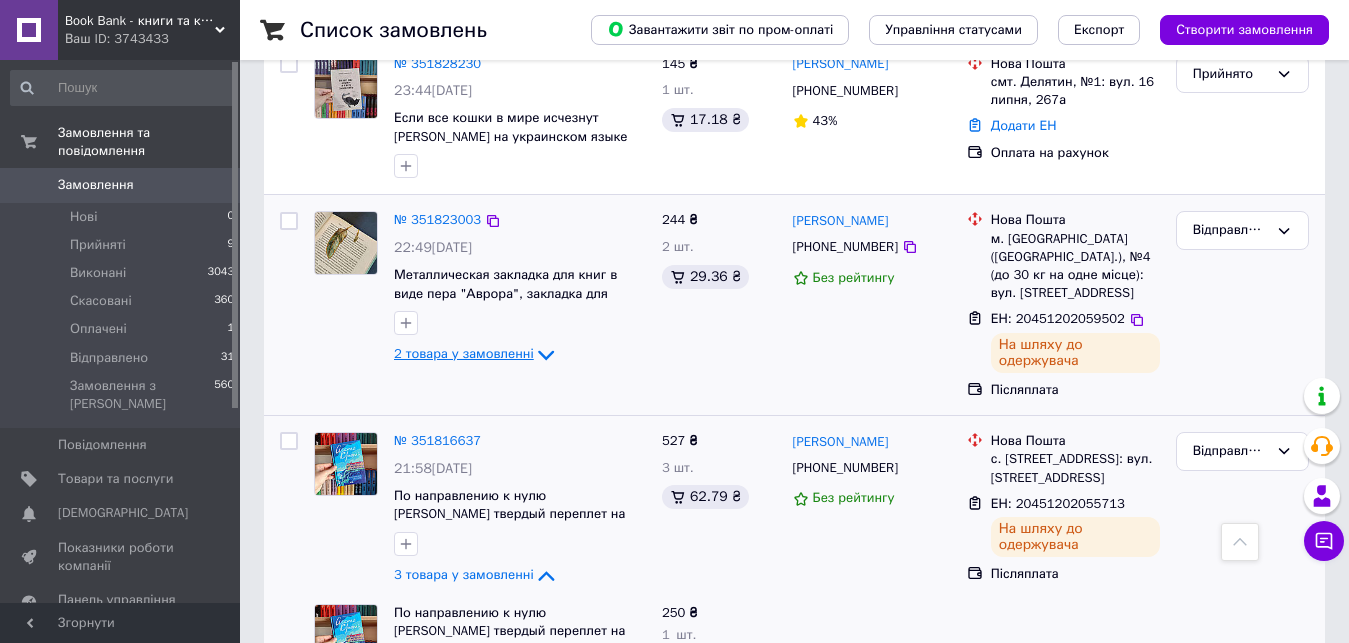 click on "2 товара у замовленні" at bounding box center [464, 354] 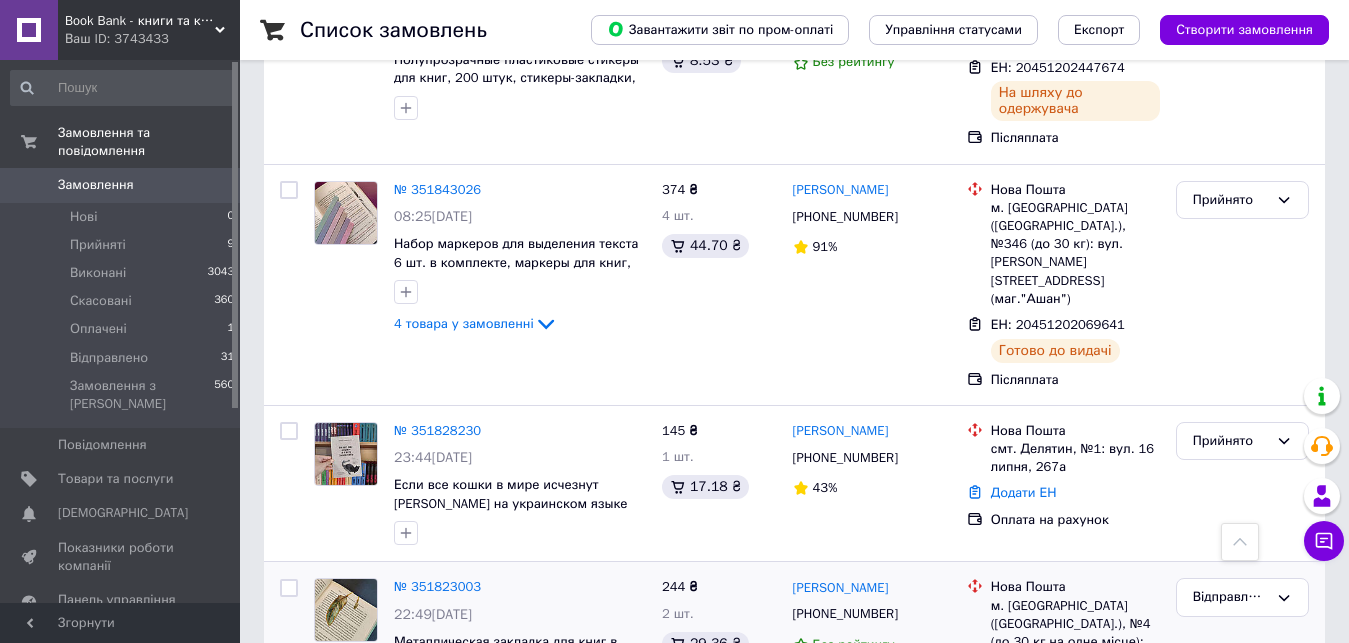 scroll, scrollTop: 1200, scrollLeft: 0, axis: vertical 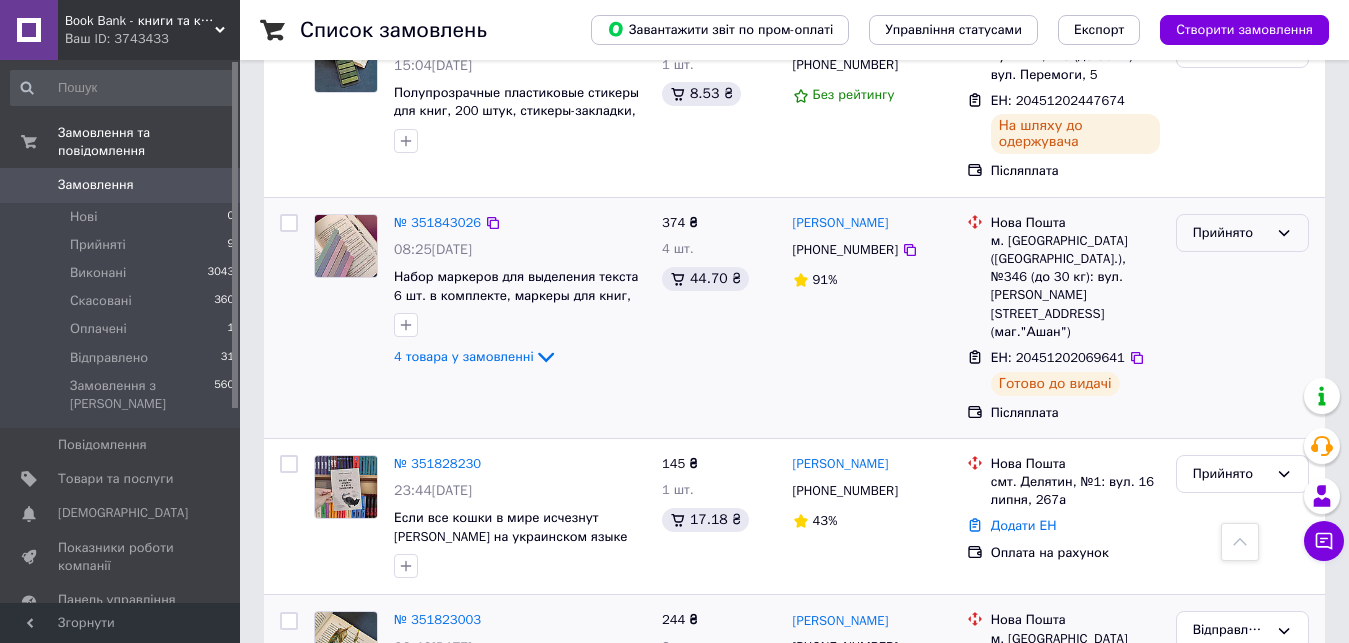 click 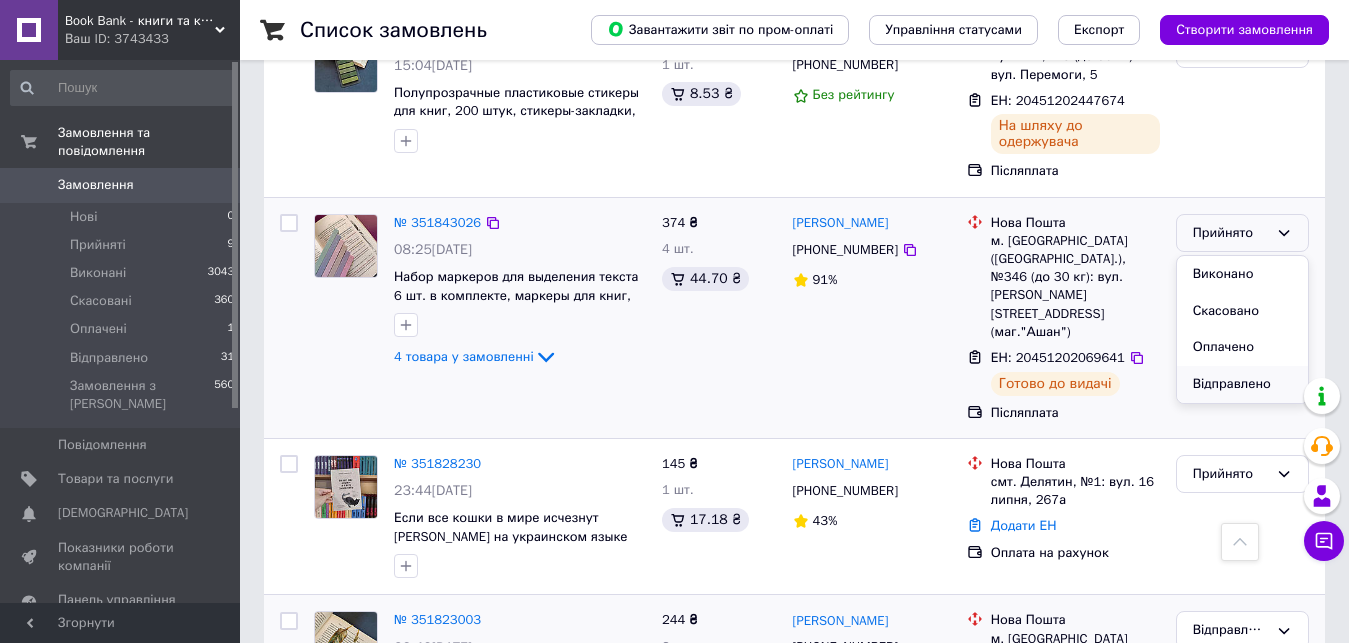 click on "Відправлено" at bounding box center [1242, 384] 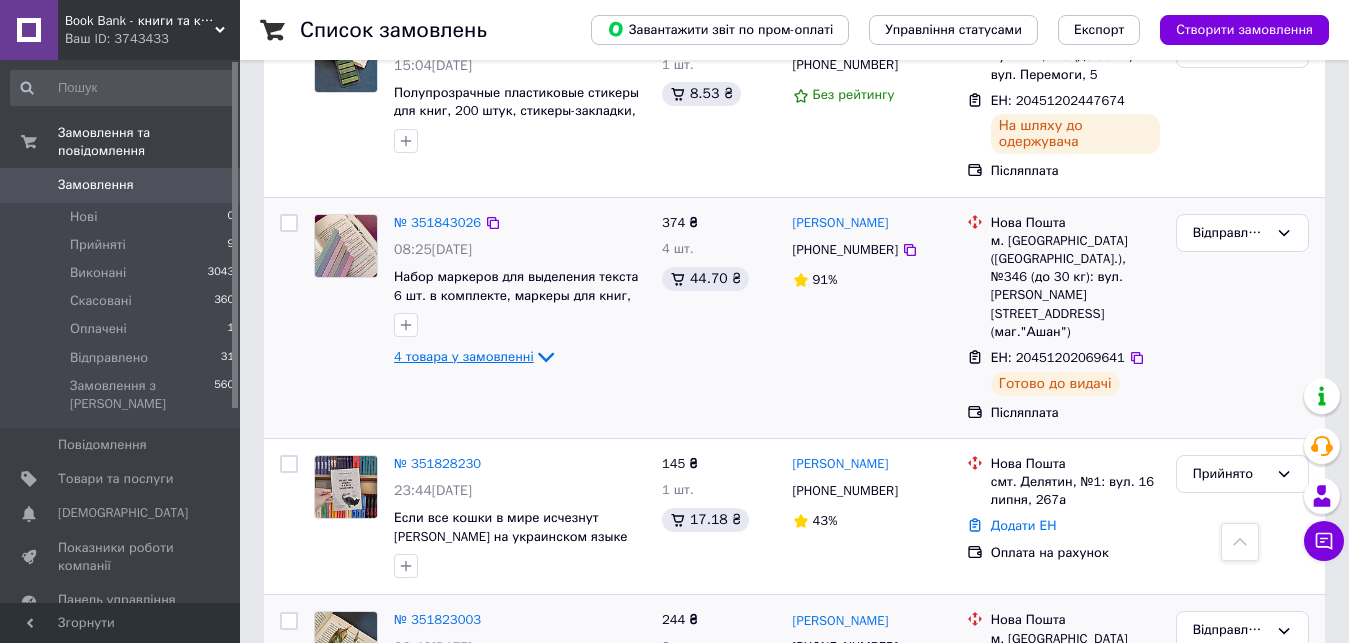 click on "4 товара у замовленні" at bounding box center [464, 356] 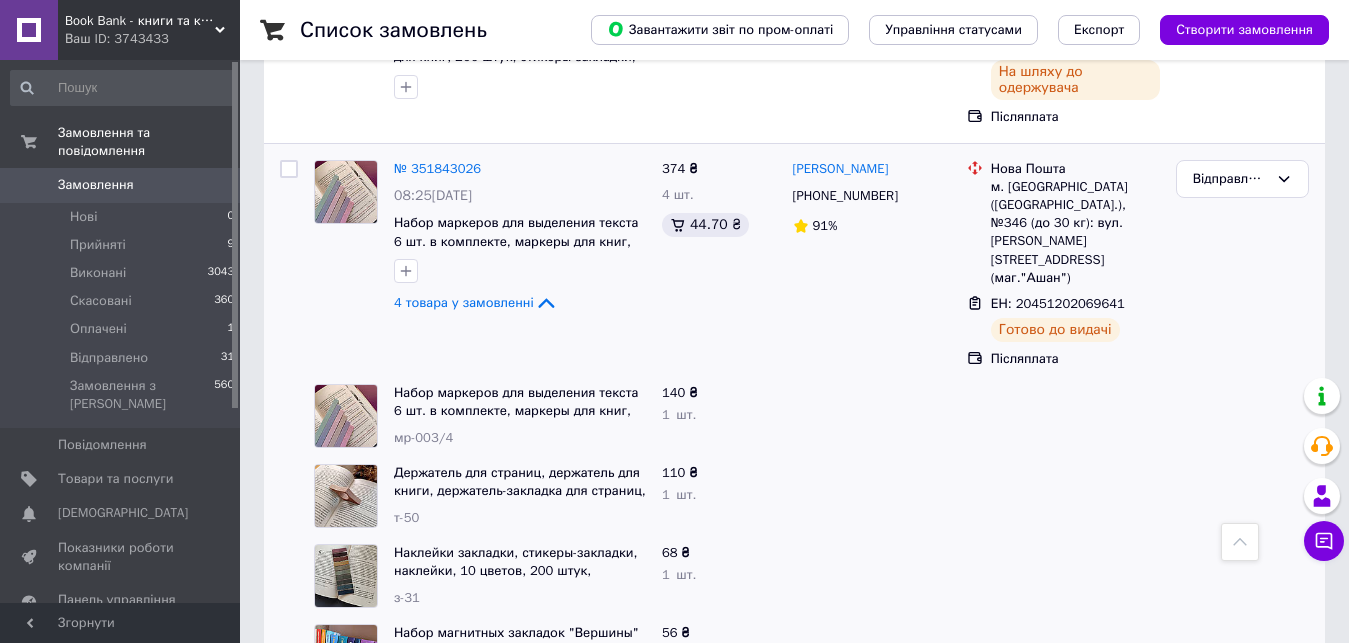 scroll, scrollTop: 1270, scrollLeft: 0, axis: vertical 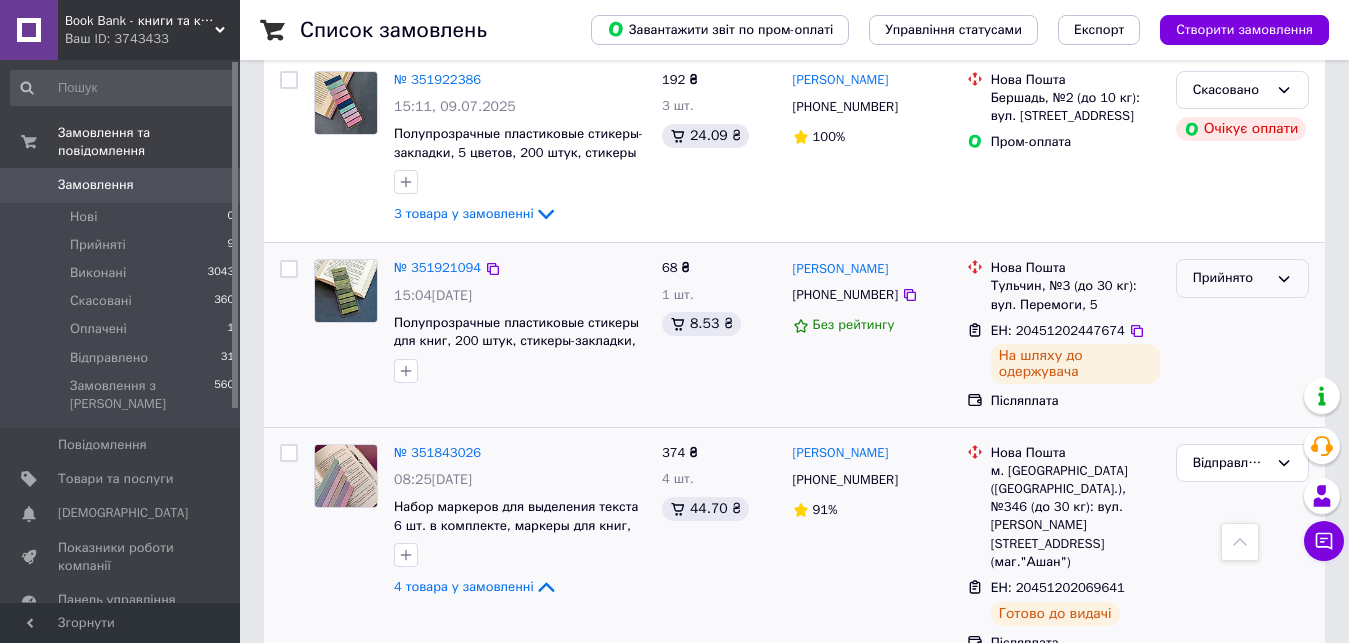 click on "Прийнято" at bounding box center [1242, 278] 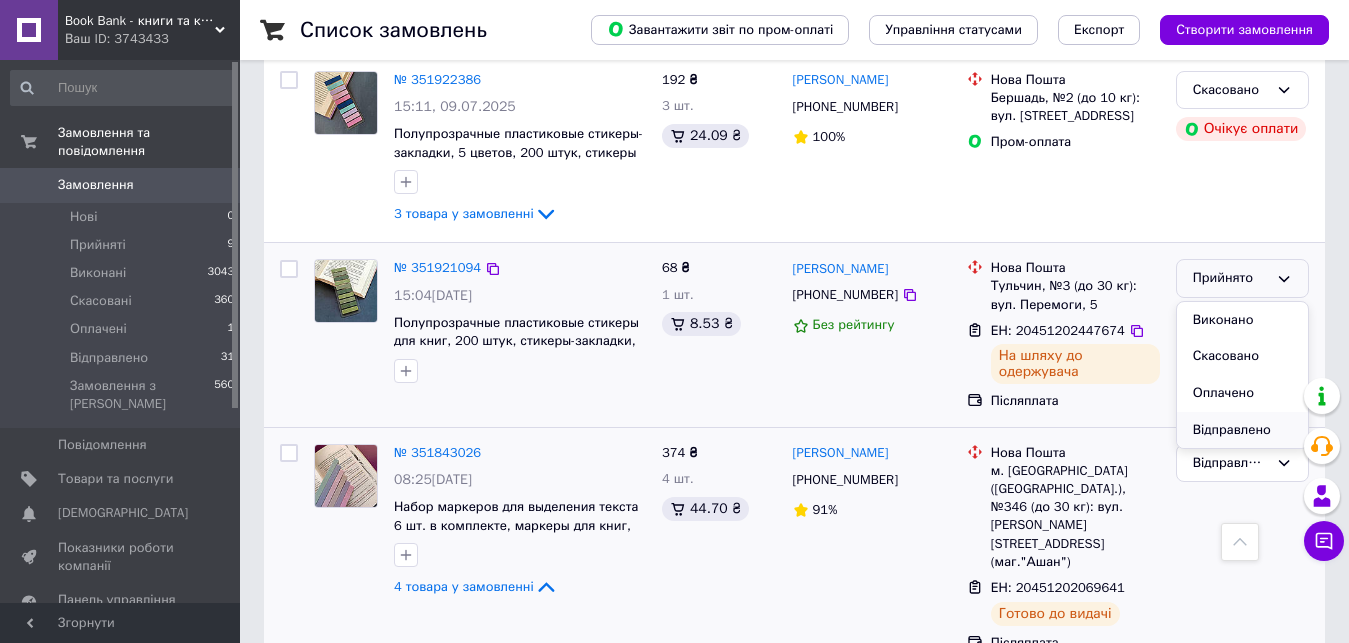 click on "Відправлено" at bounding box center [1242, 430] 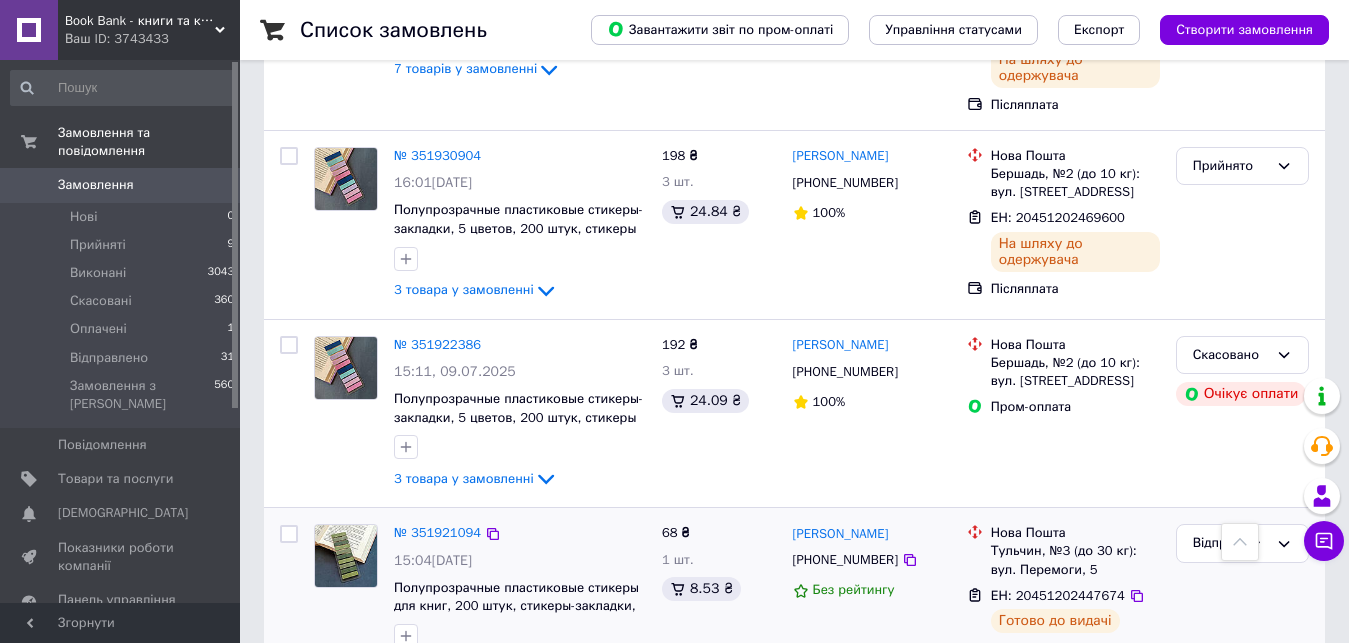 scroll, scrollTop: 670, scrollLeft: 0, axis: vertical 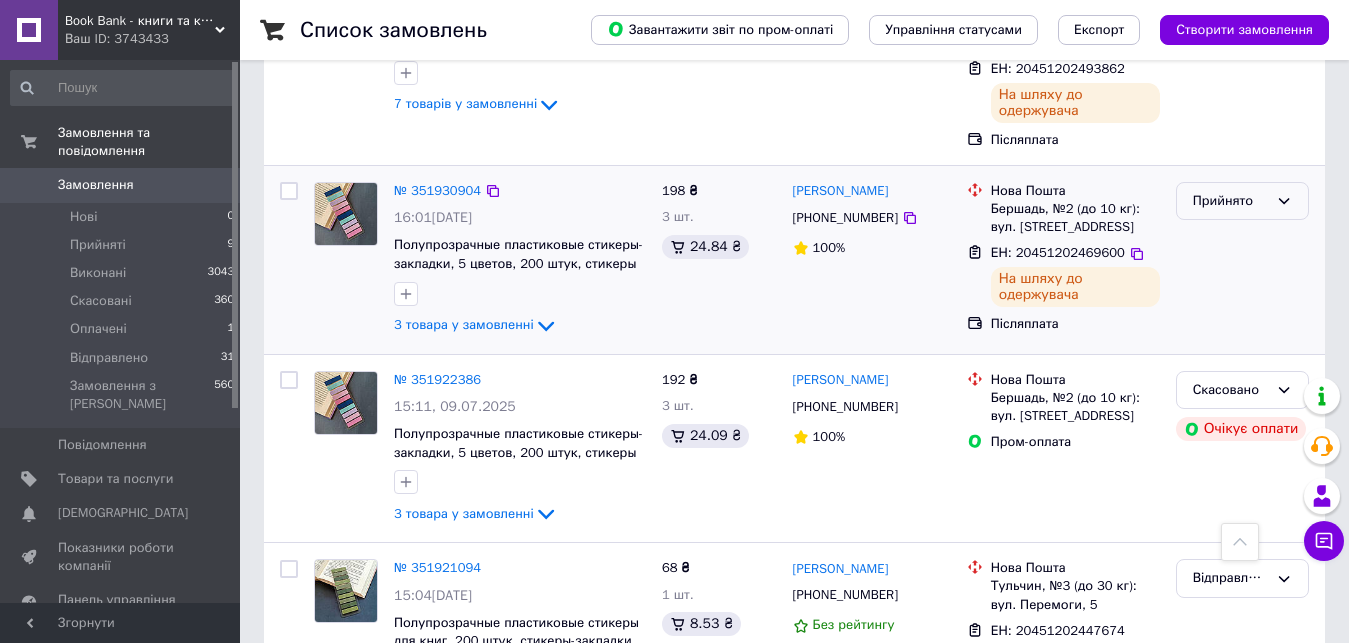 click 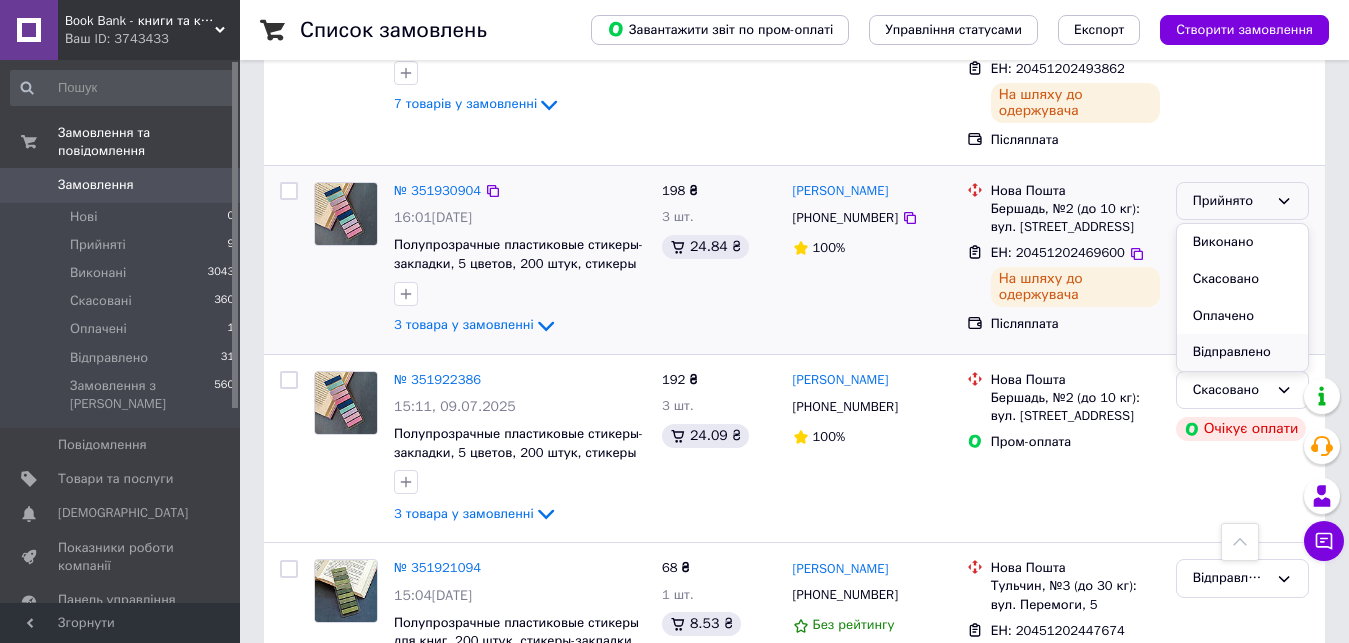 click on "Відправлено" at bounding box center [1242, 352] 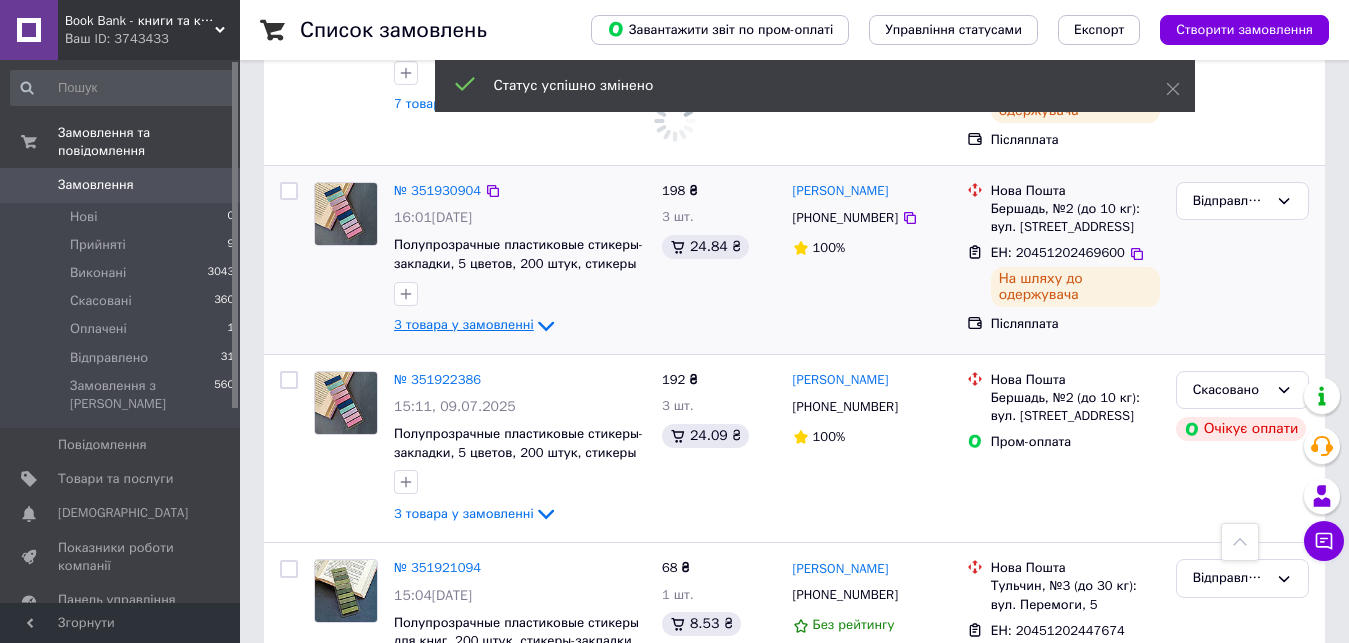 click 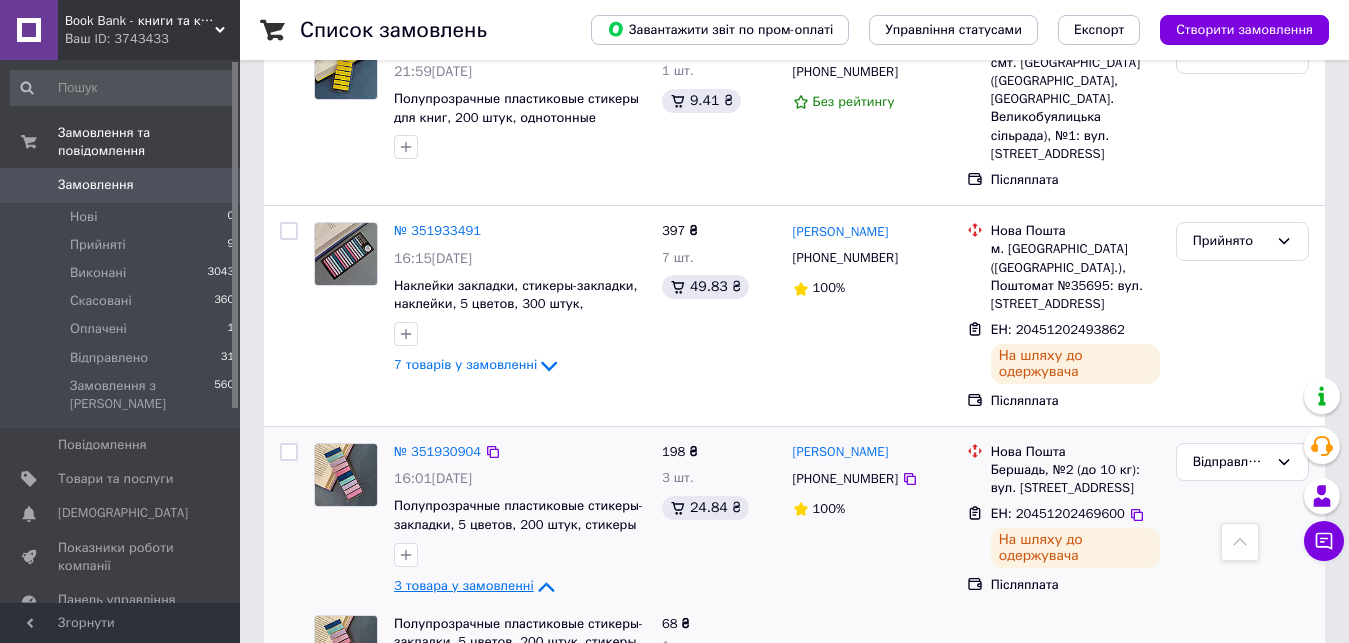 scroll, scrollTop: 370, scrollLeft: 0, axis: vertical 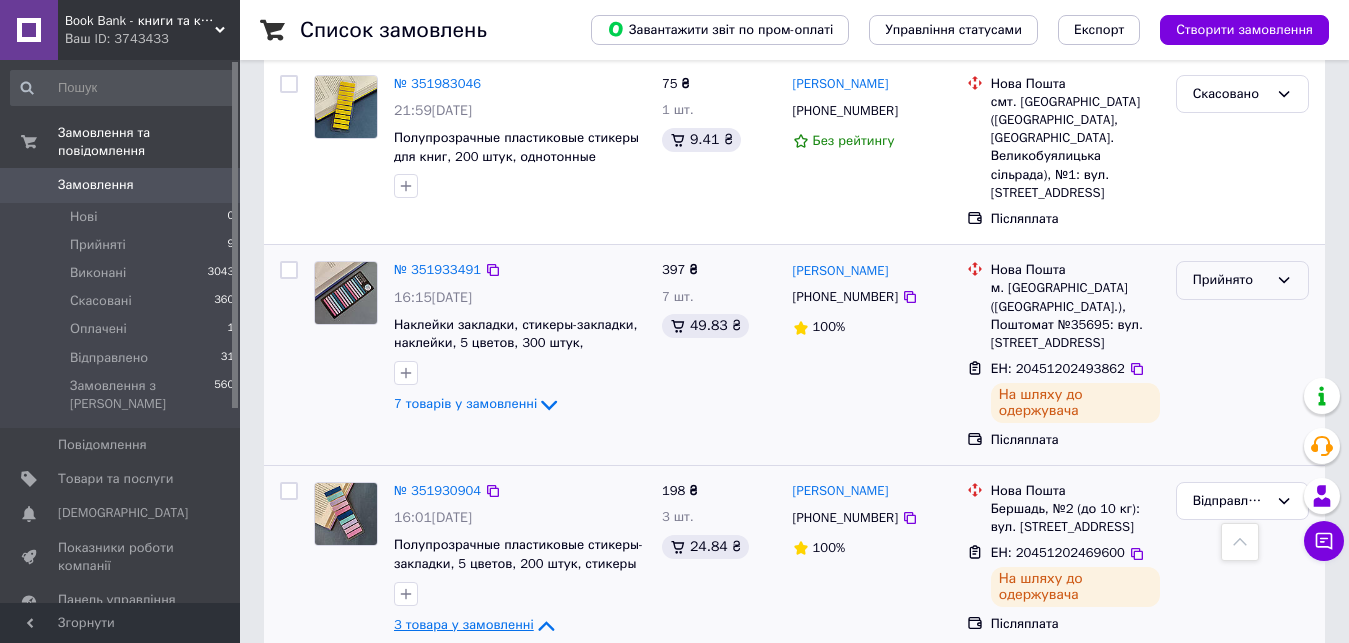 click on "Прийнято" at bounding box center (1242, 280) 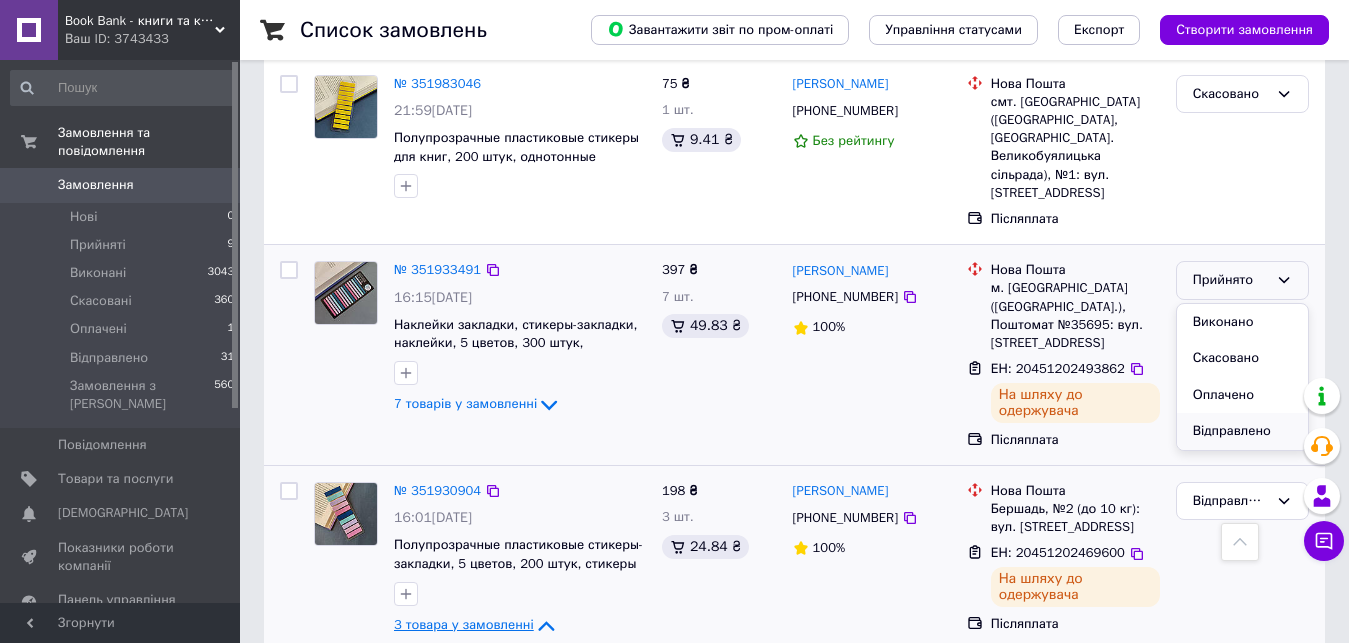 click on "Відправлено" at bounding box center (1242, 431) 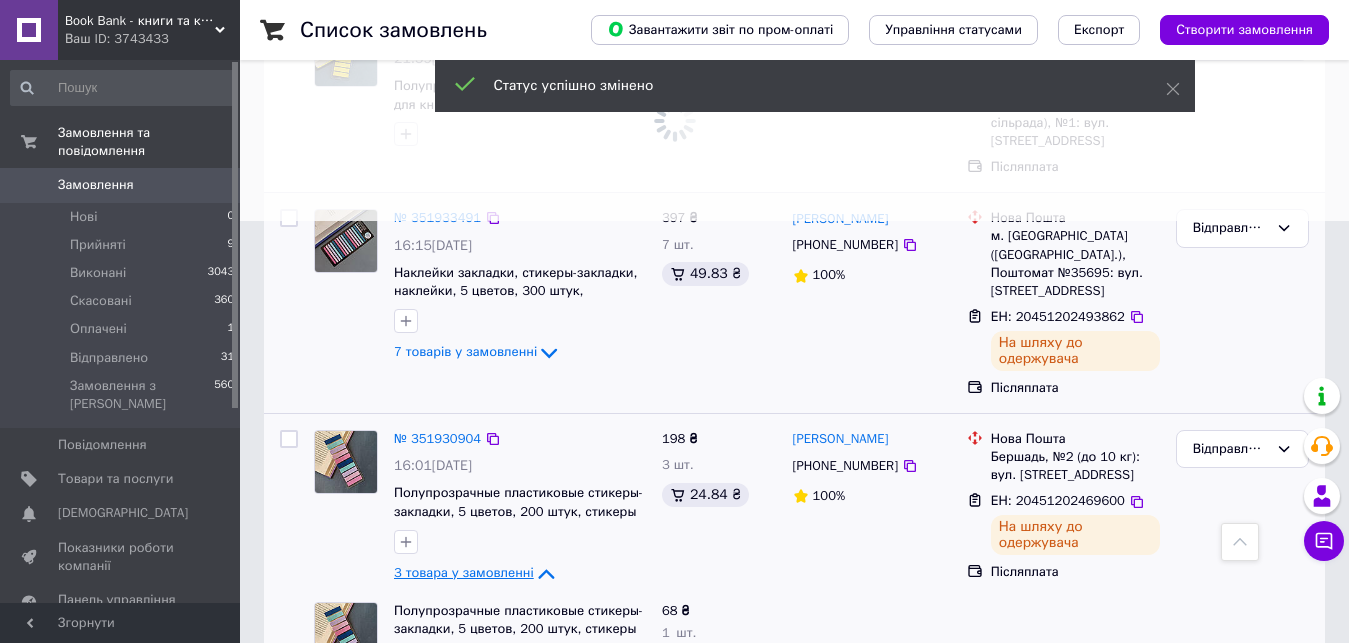 scroll, scrollTop: 470, scrollLeft: 0, axis: vertical 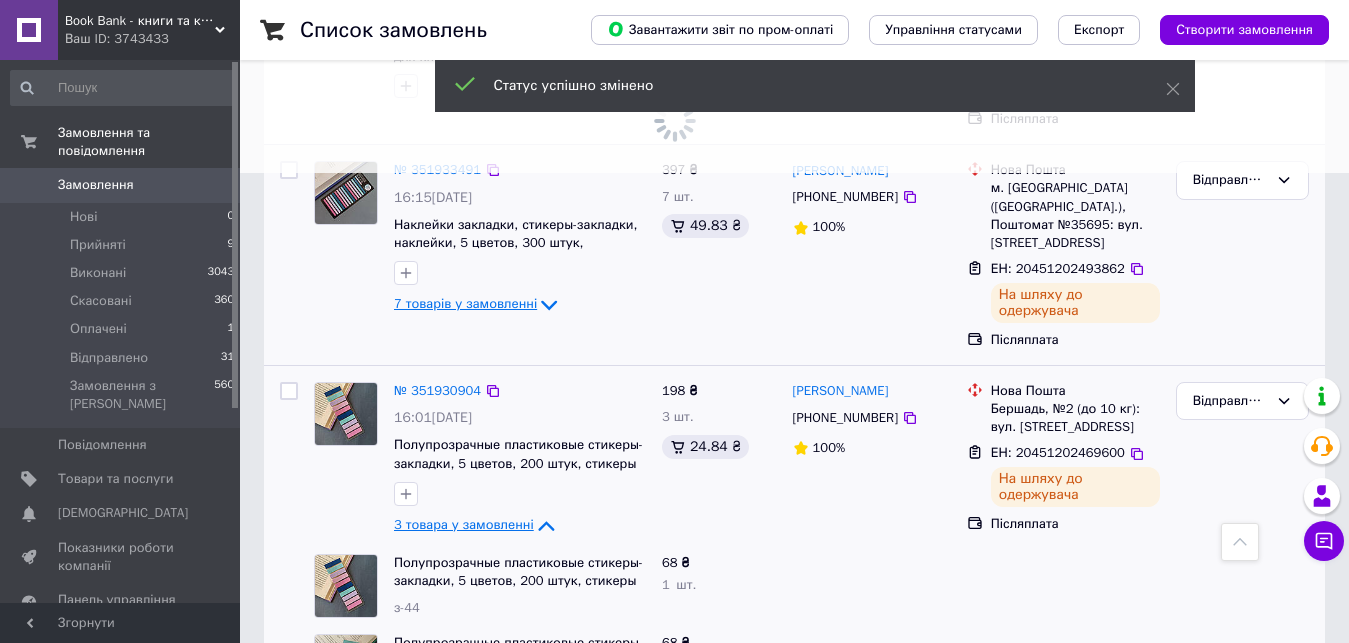 click on "7 товарів у замовленні" at bounding box center [465, 304] 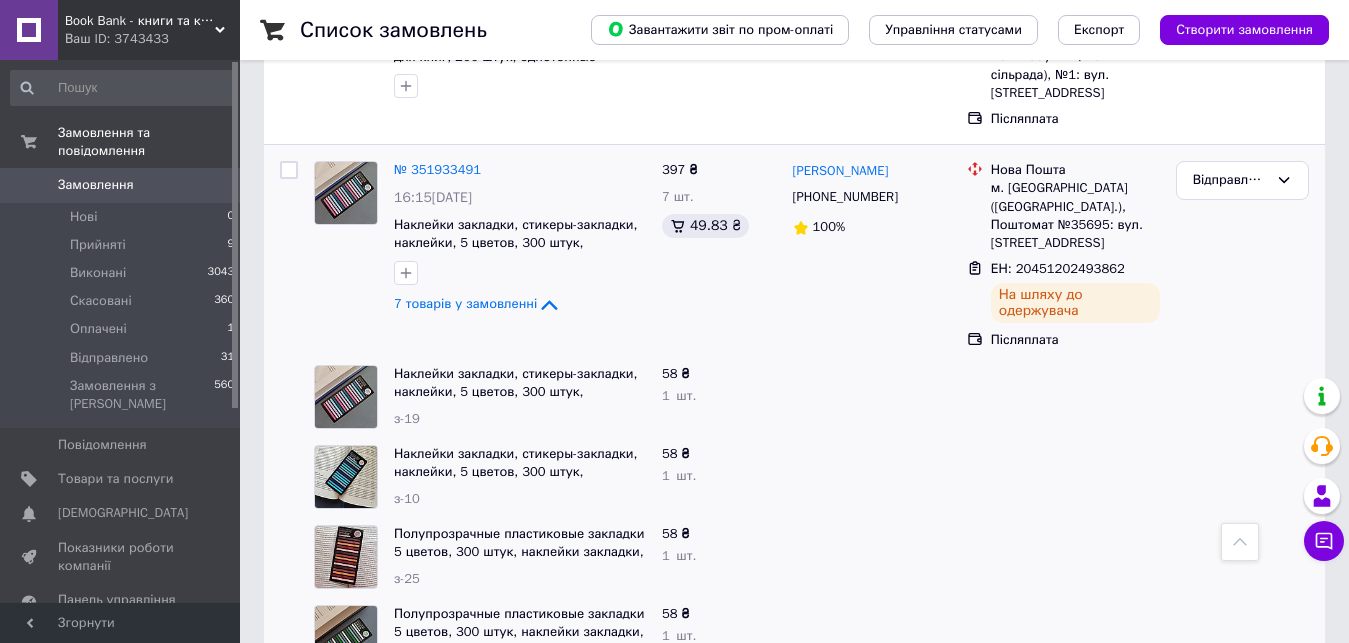 scroll, scrollTop: 570, scrollLeft: 0, axis: vertical 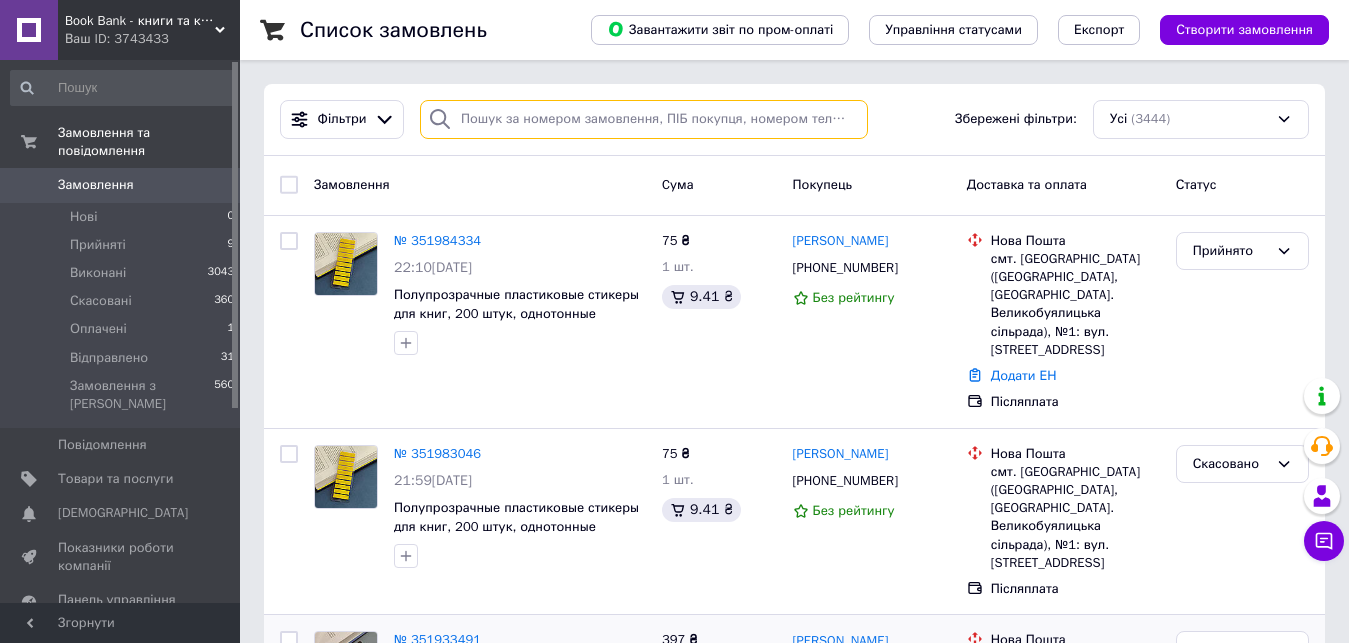 click at bounding box center (644, 119) 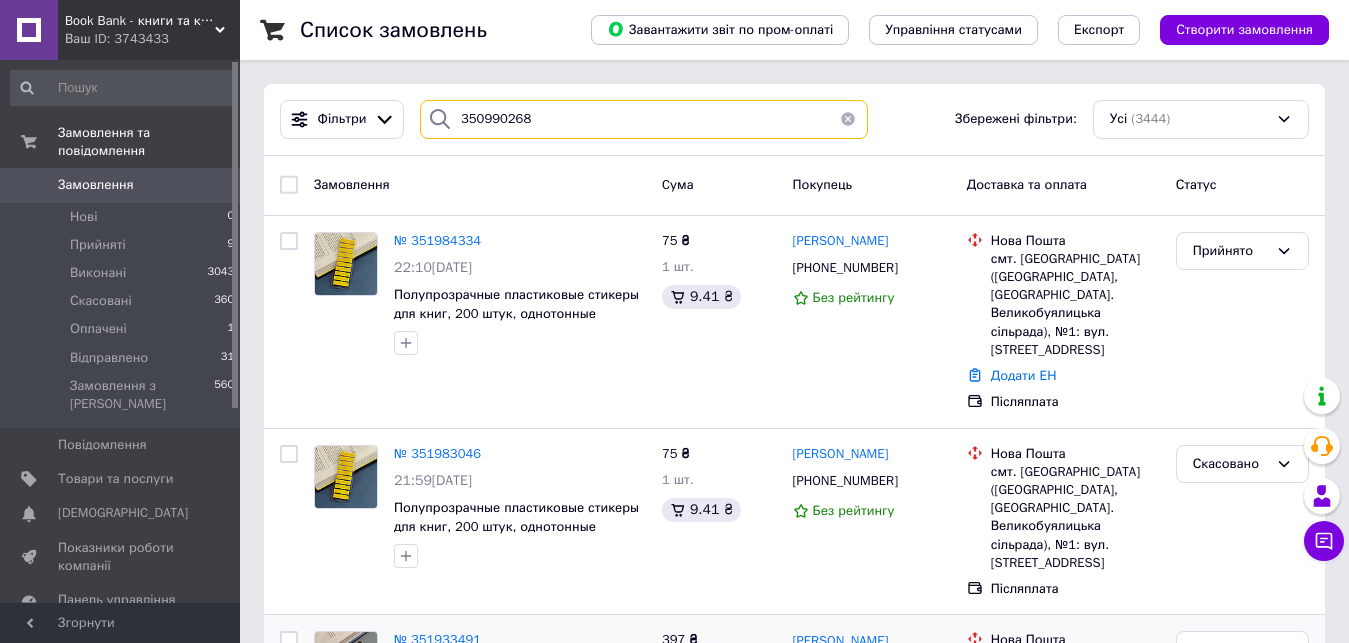 type on "350990268" 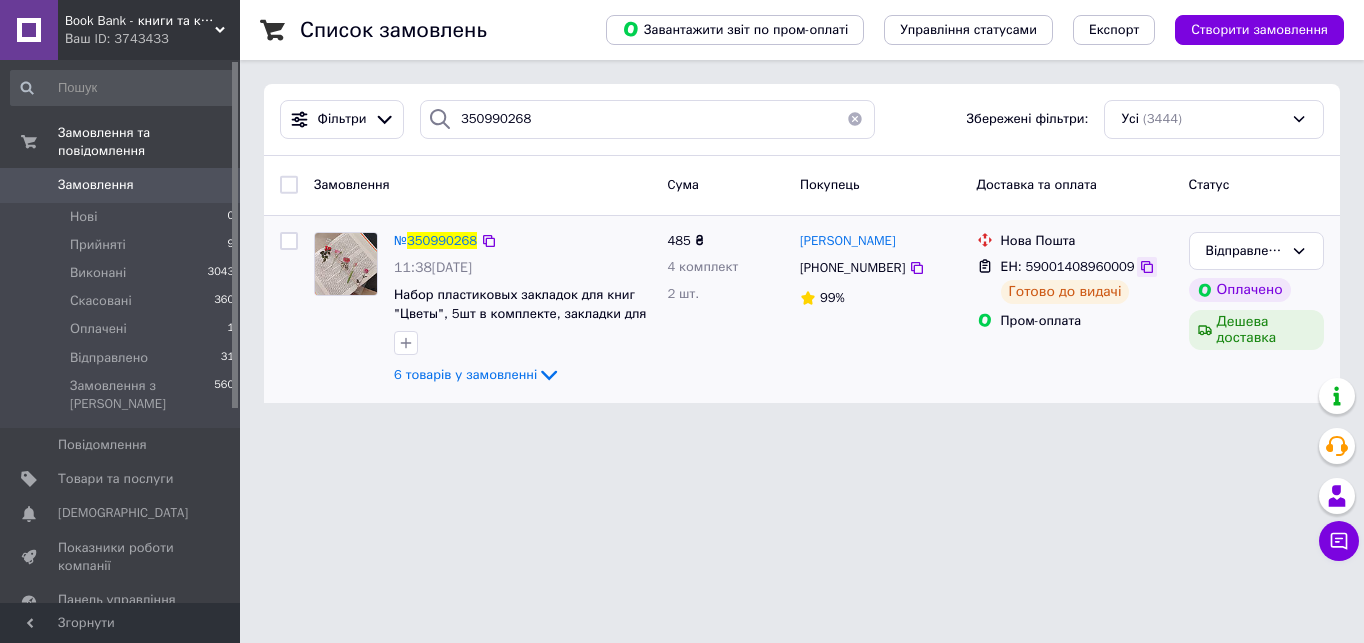 click 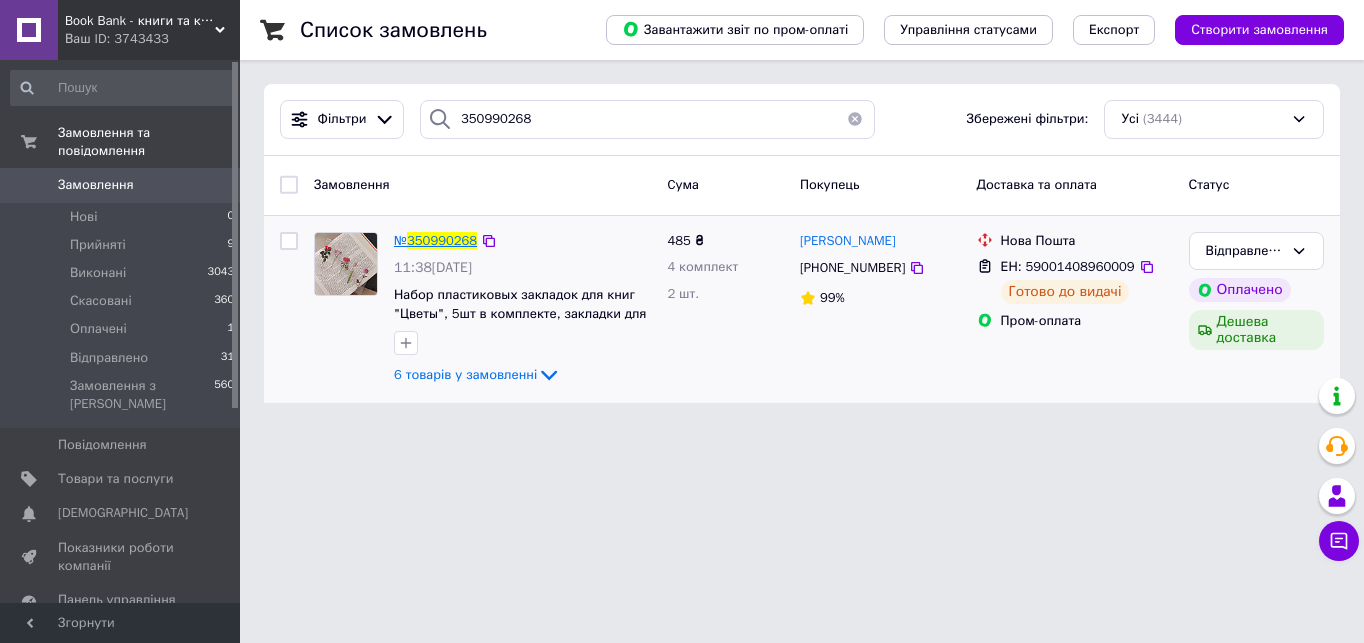click on "350990268" at bounding box center (442, 240) 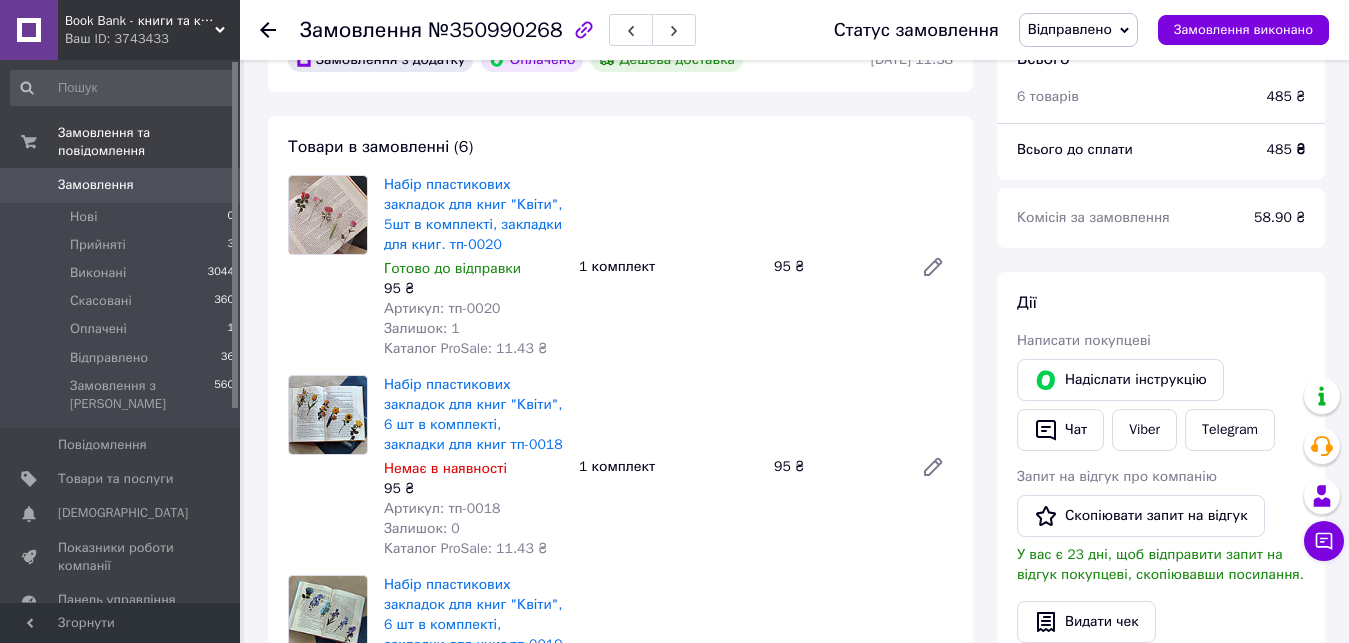 scroll, scrollTop: 300, scrollLeft: 0, axis: vertical 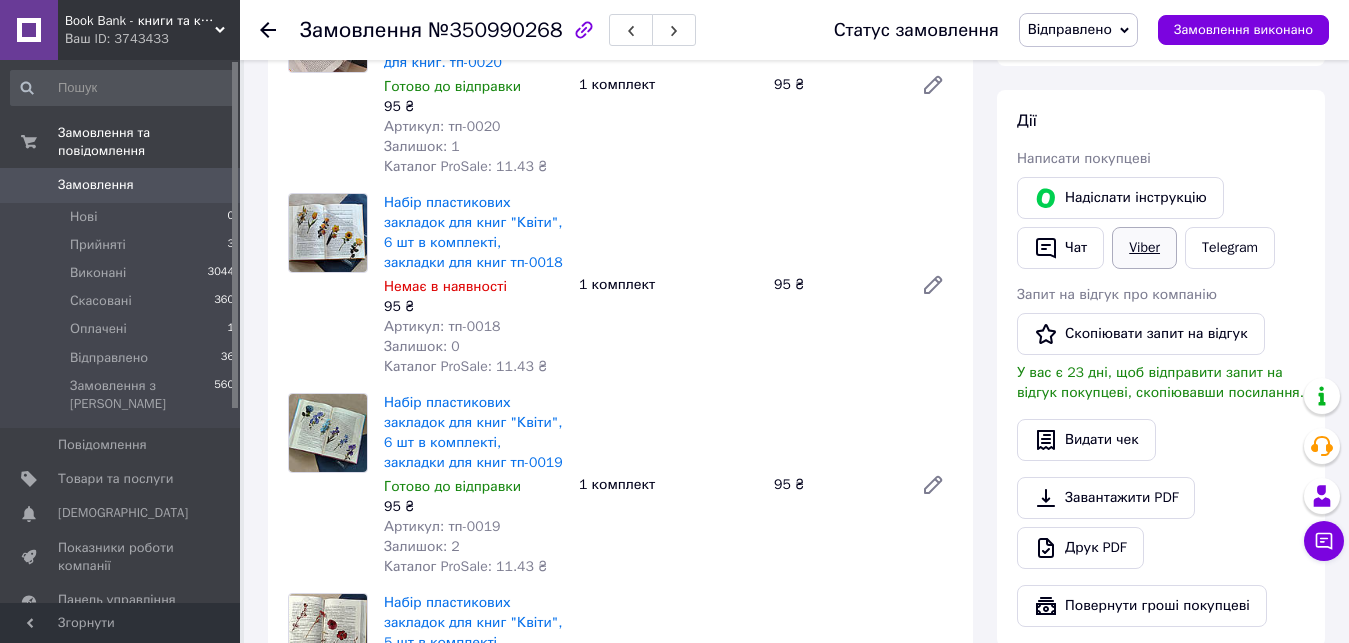 click on "Viber" at bounding box center [1144, 248] 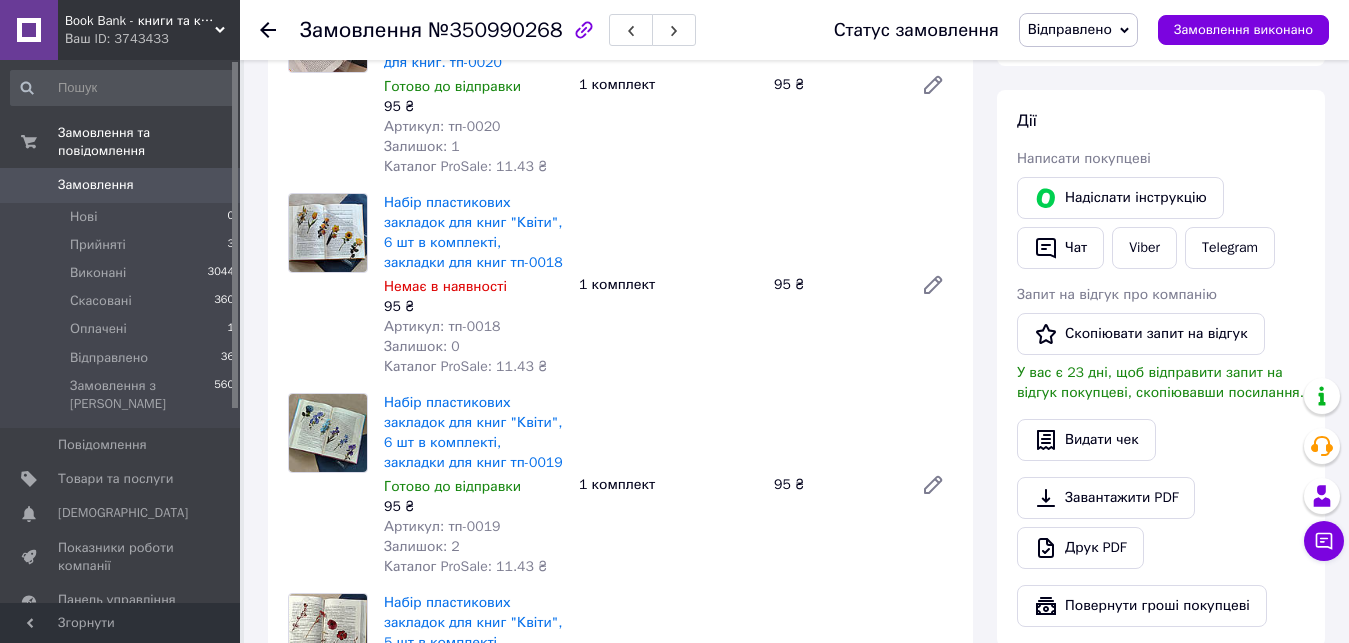 click on "Замовлення" at bounding box center (96, 185) 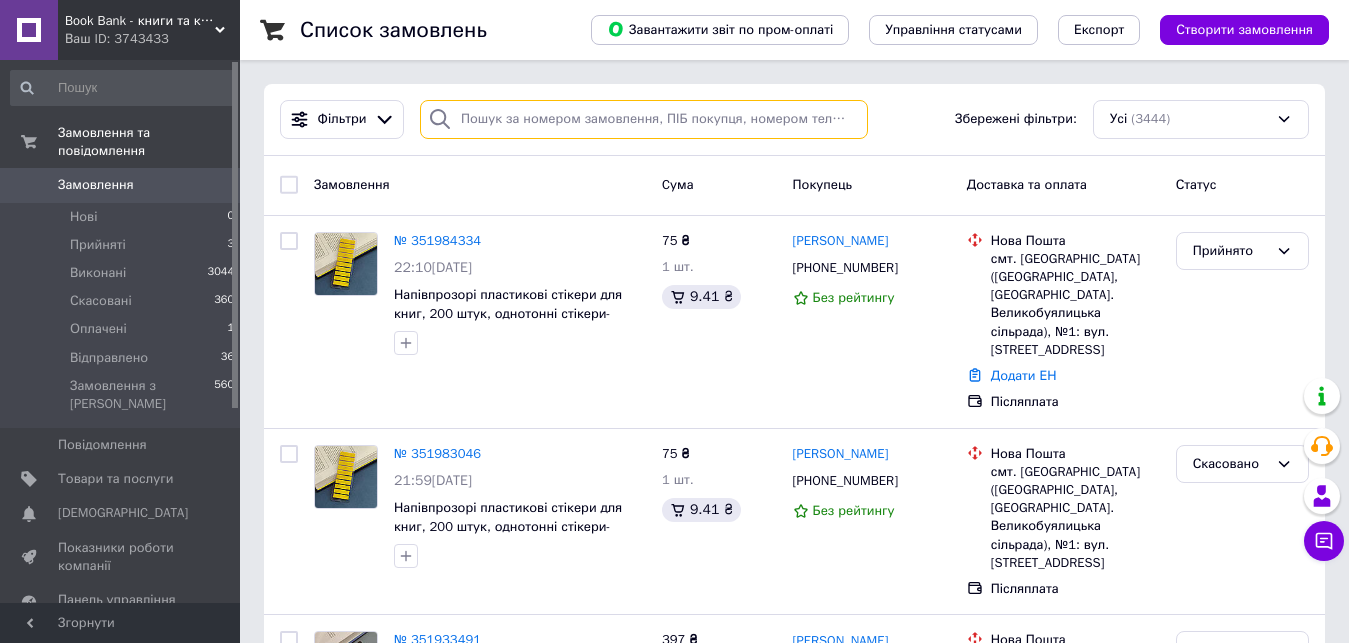 click at bounding box center (644, 119) 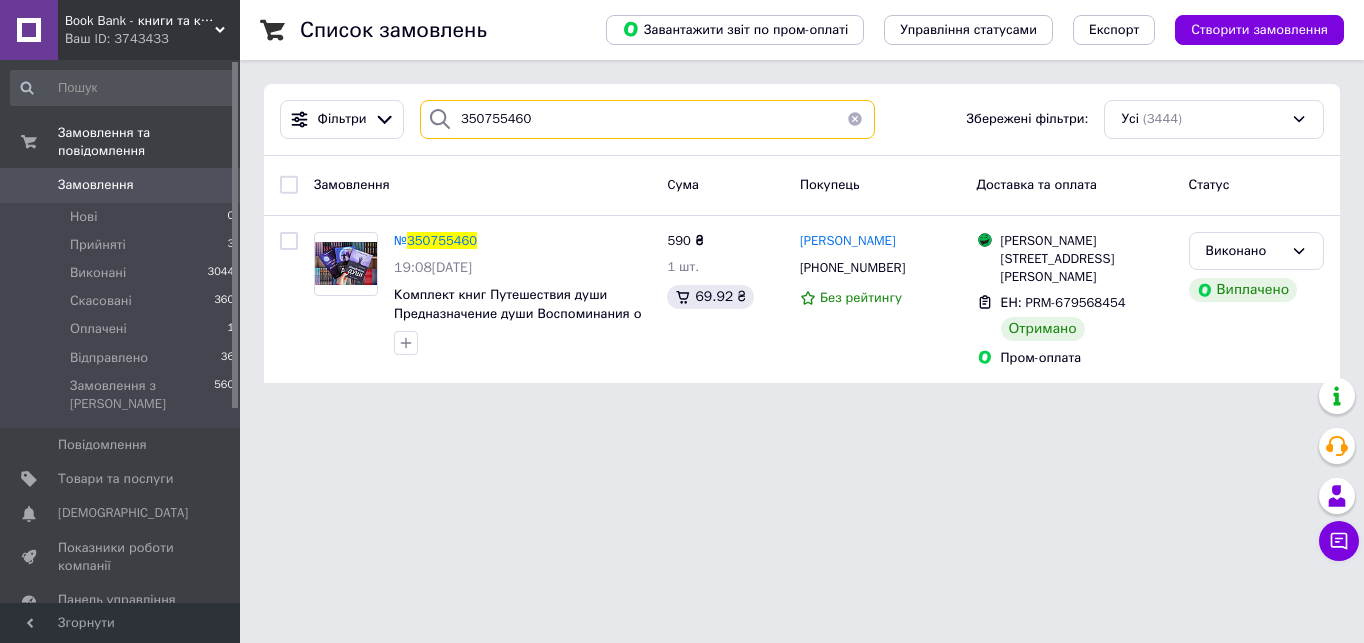drag, startPoint x: 532, startPoint y: 122, endPoint x: 459, endPoint y: 122, distance: 73 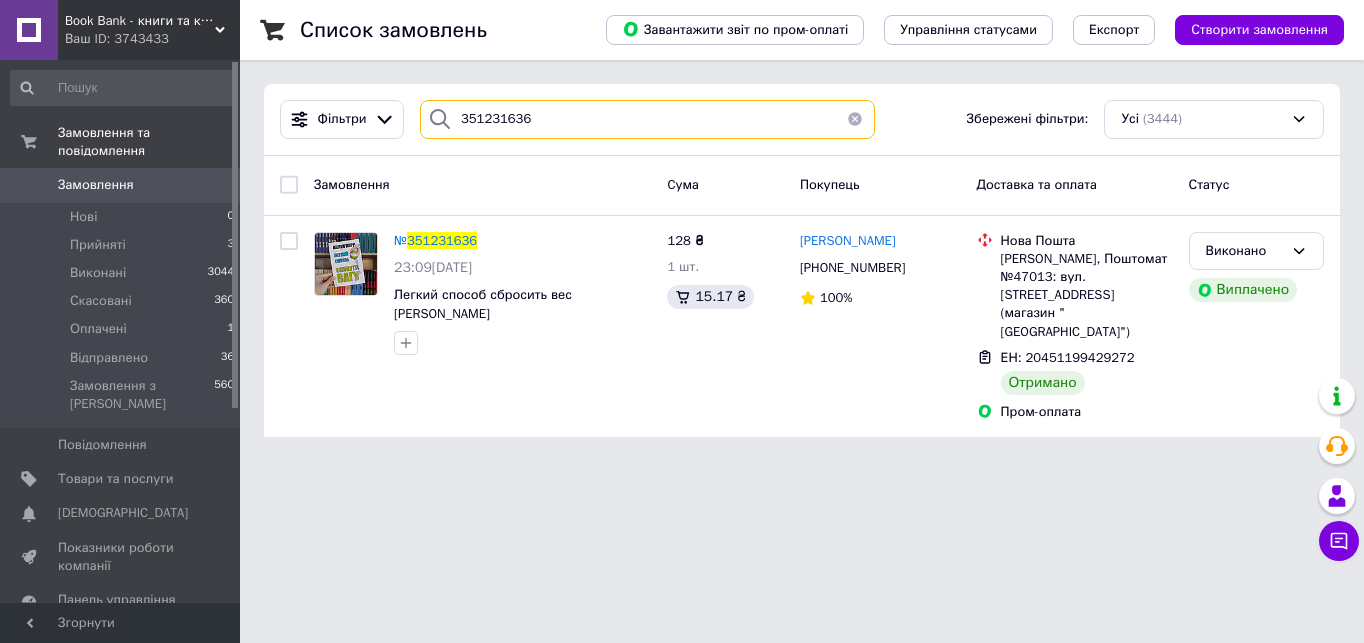 drag, startPoint x: 534, startPoint y: 120, endPoint x: 455, endPoint y: 126, distance: 79.22752 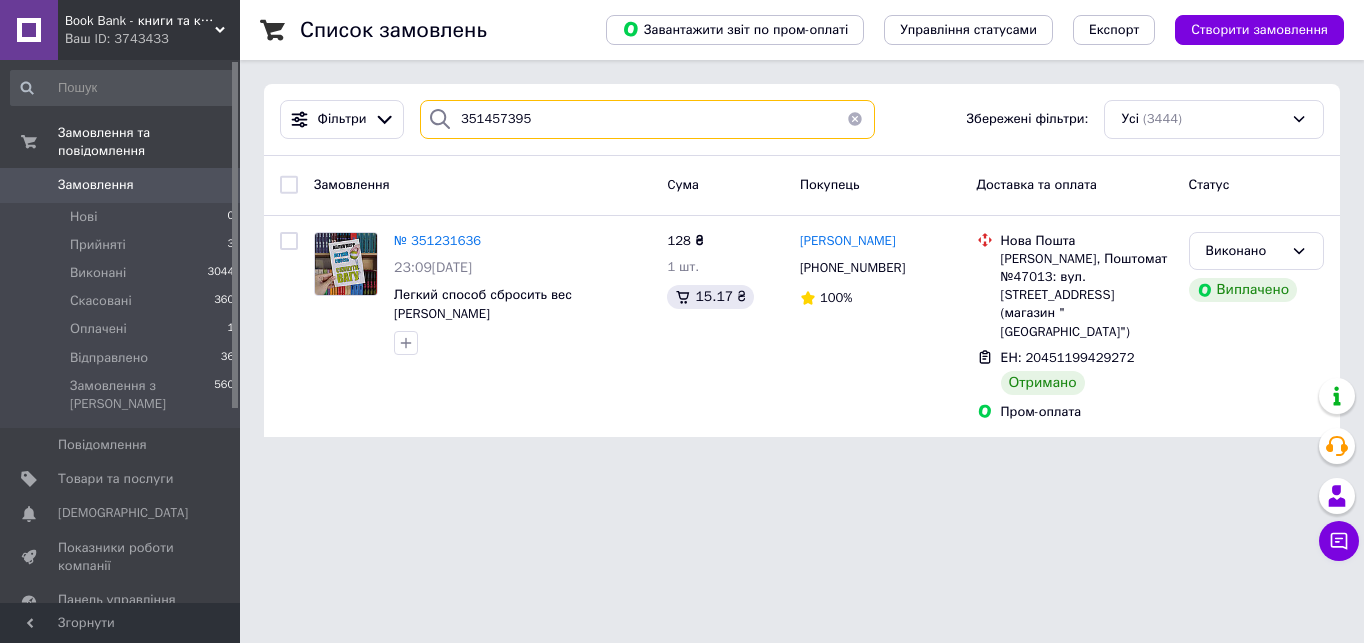 type on "351457395" 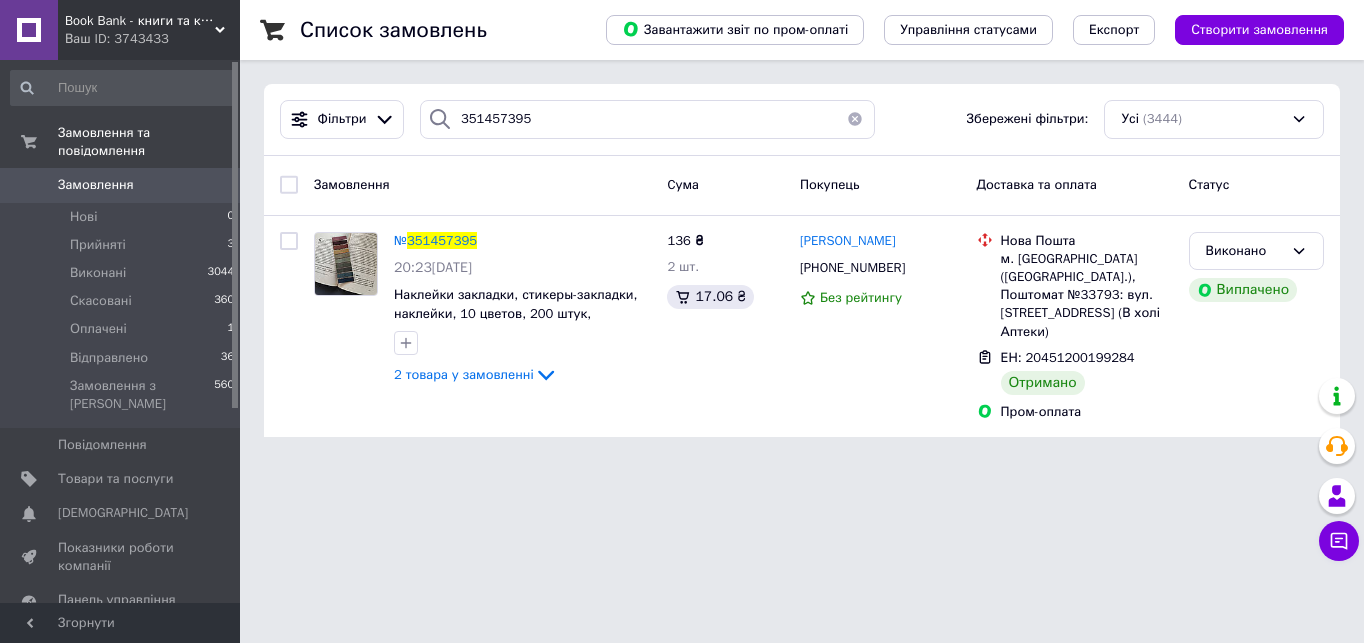 click on "Замовлення" at bounding box center [96, 185] 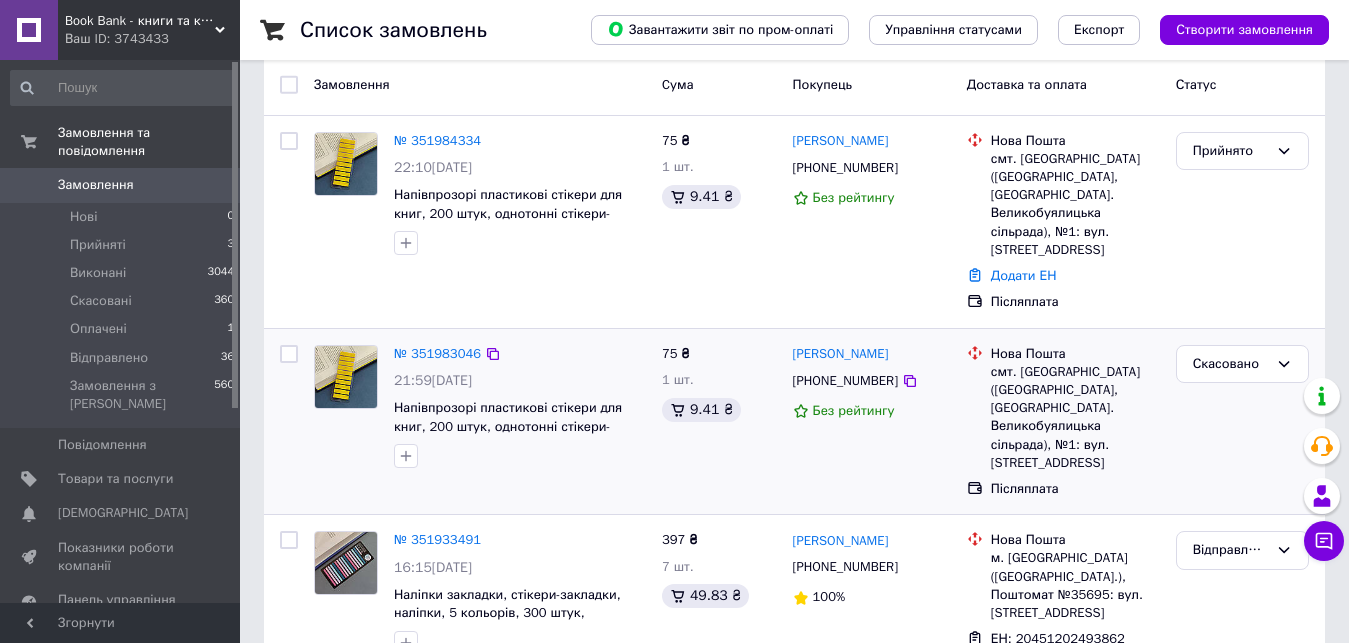 scroll, scrollTop: 0, scrollLeft: 0, axis: both 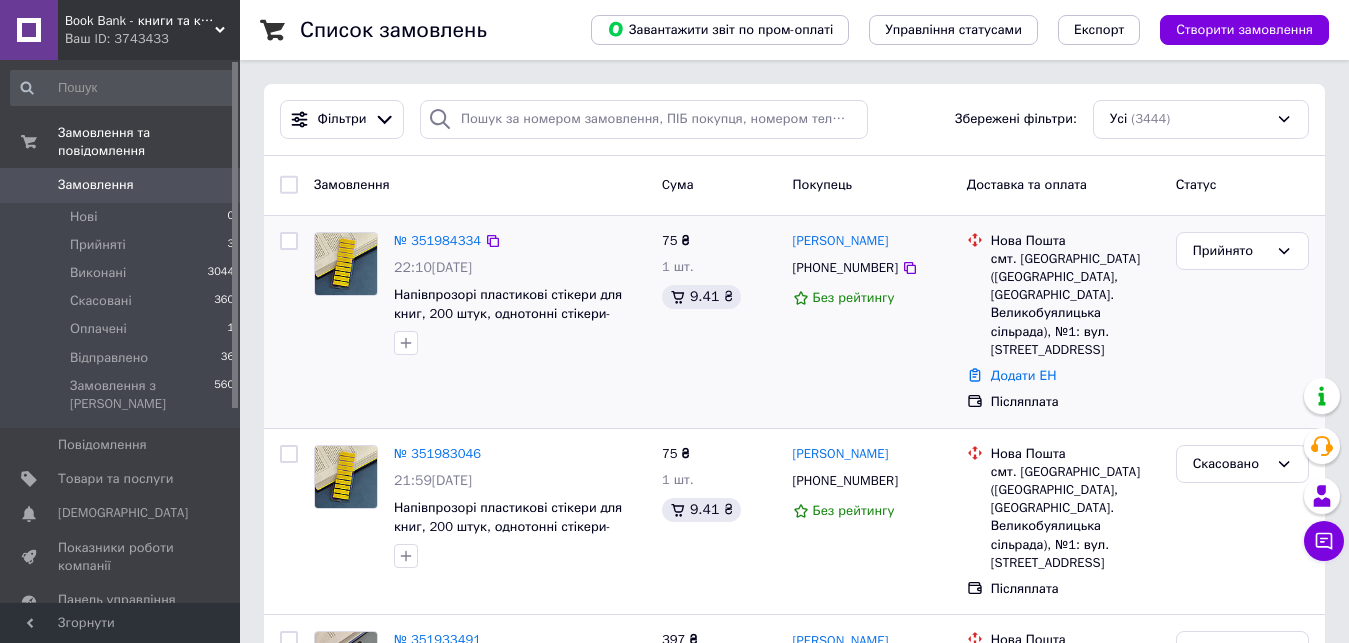 click on "№ 351984334" at bounding box center [437, 241] 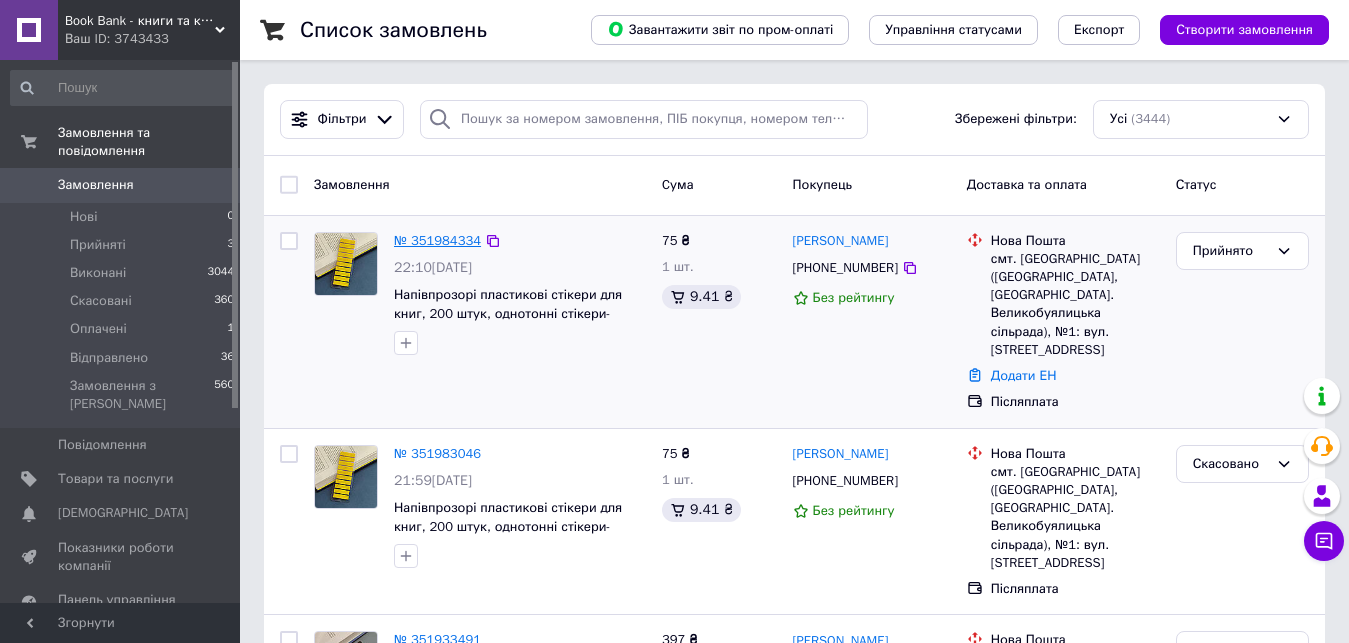 click on "№ 351984334" at bounding box center (437, 240) 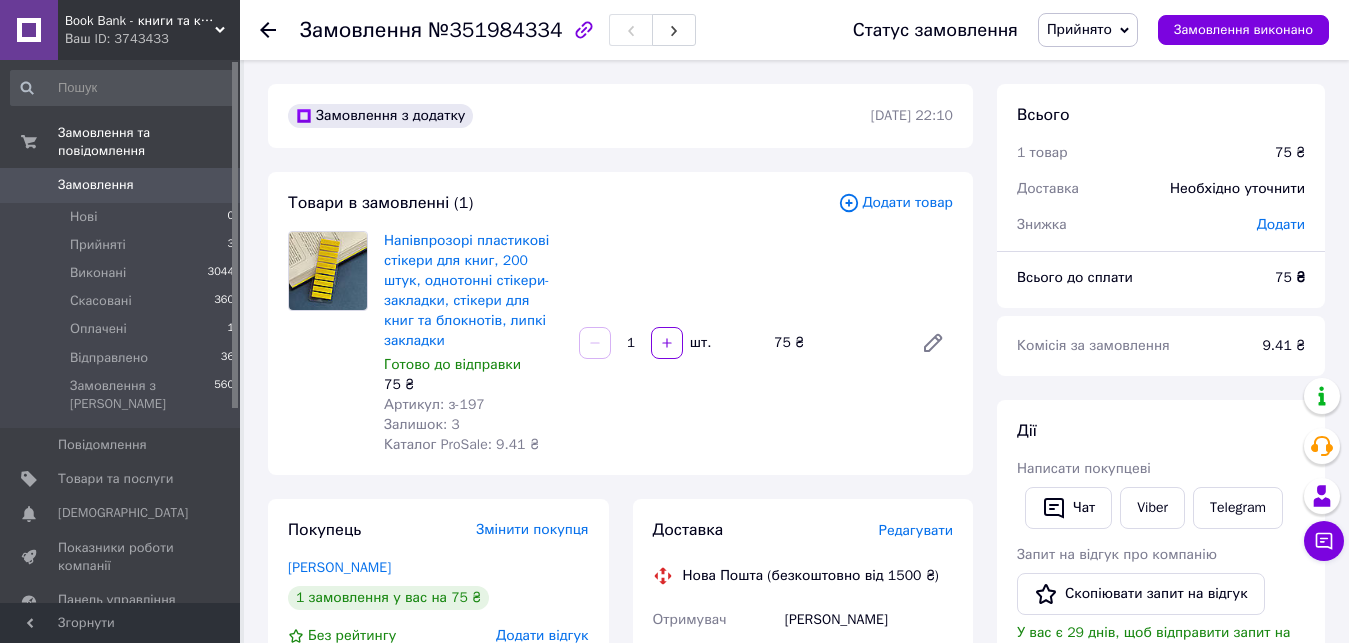 click on "Замовлення" at bounding box center [96, 185] 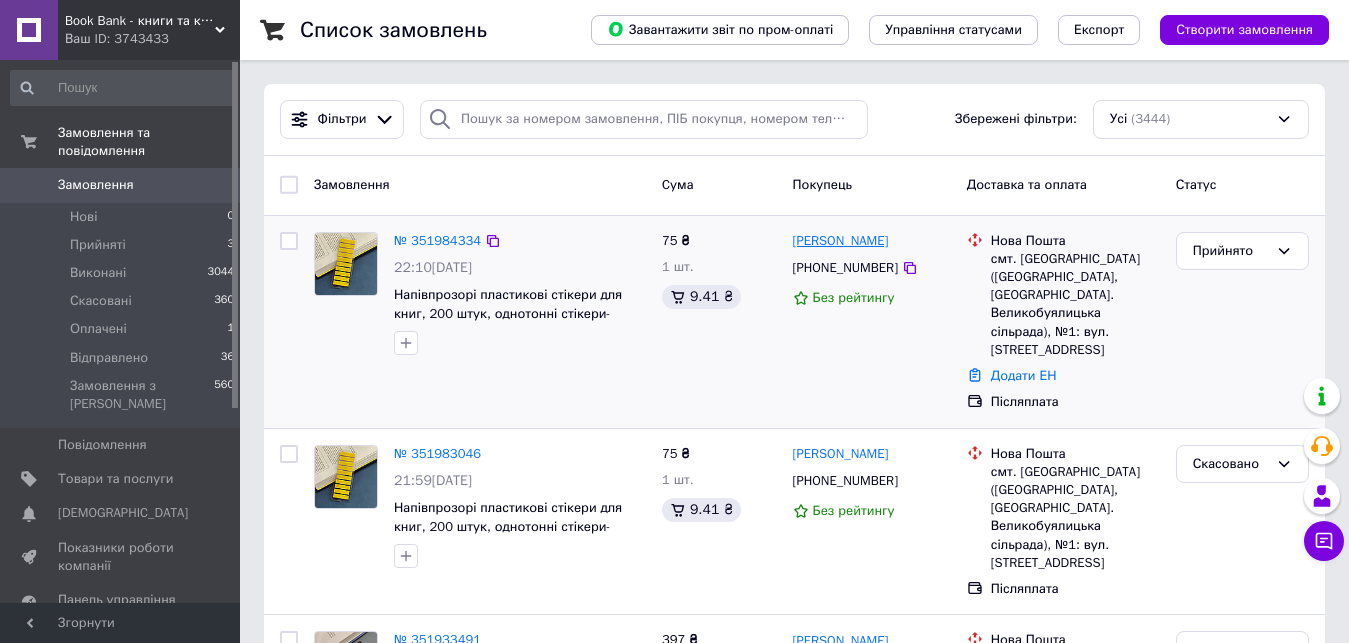 drag, startPoint x: 844, startPoint y: 242, endPoint x: 926, endPoint y: 242, distance: 82 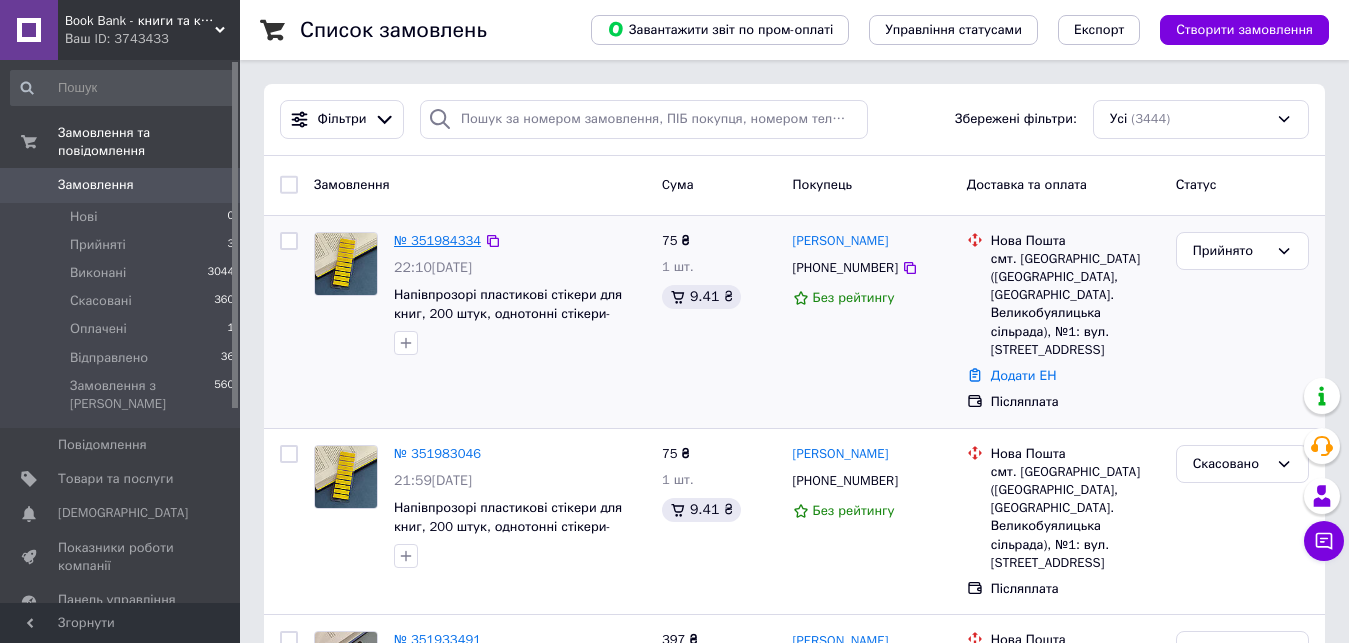 click on "№ 351984334" at bounding box center [437, 240] 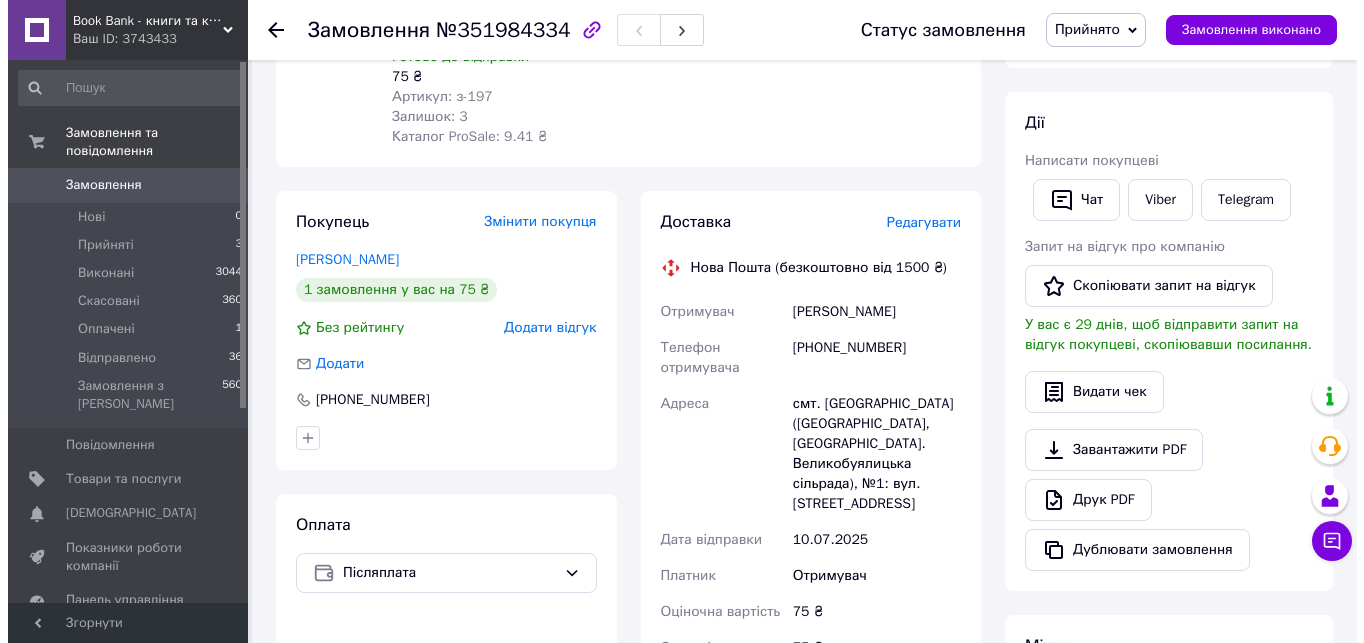 scroll, scrollTop: 300, scrollLeft: 0, axis: vertical 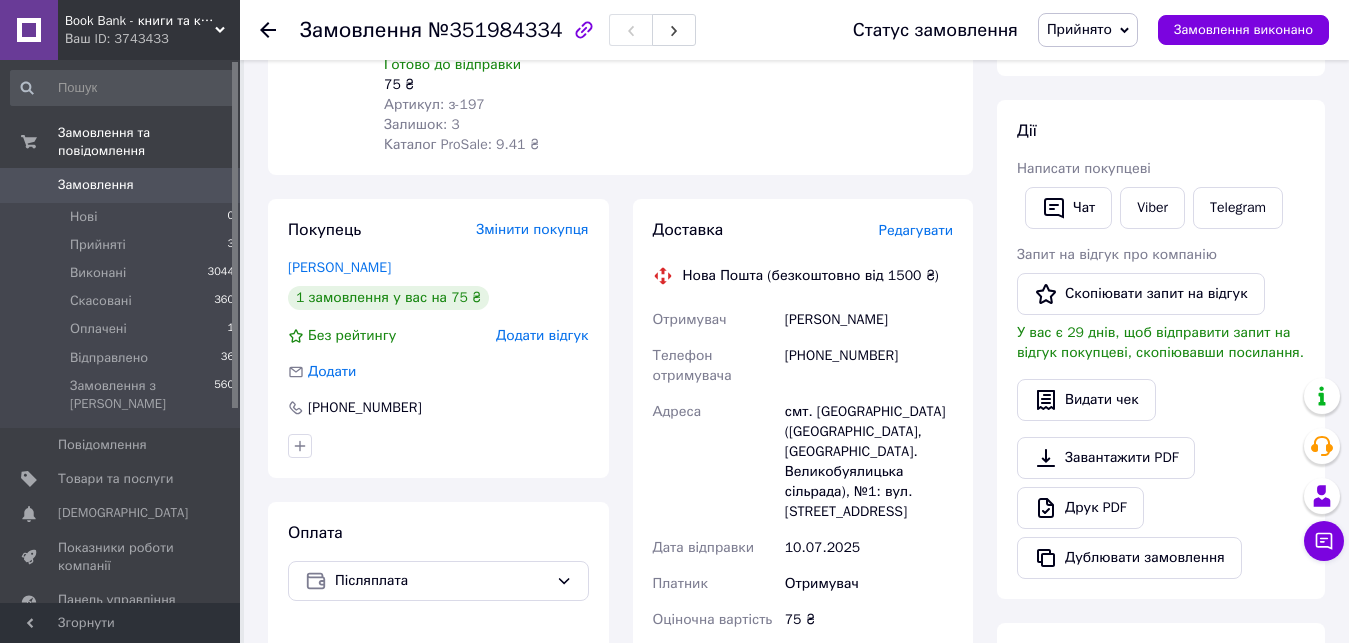 click on "Редагувати" at bounding box center [916, 230] 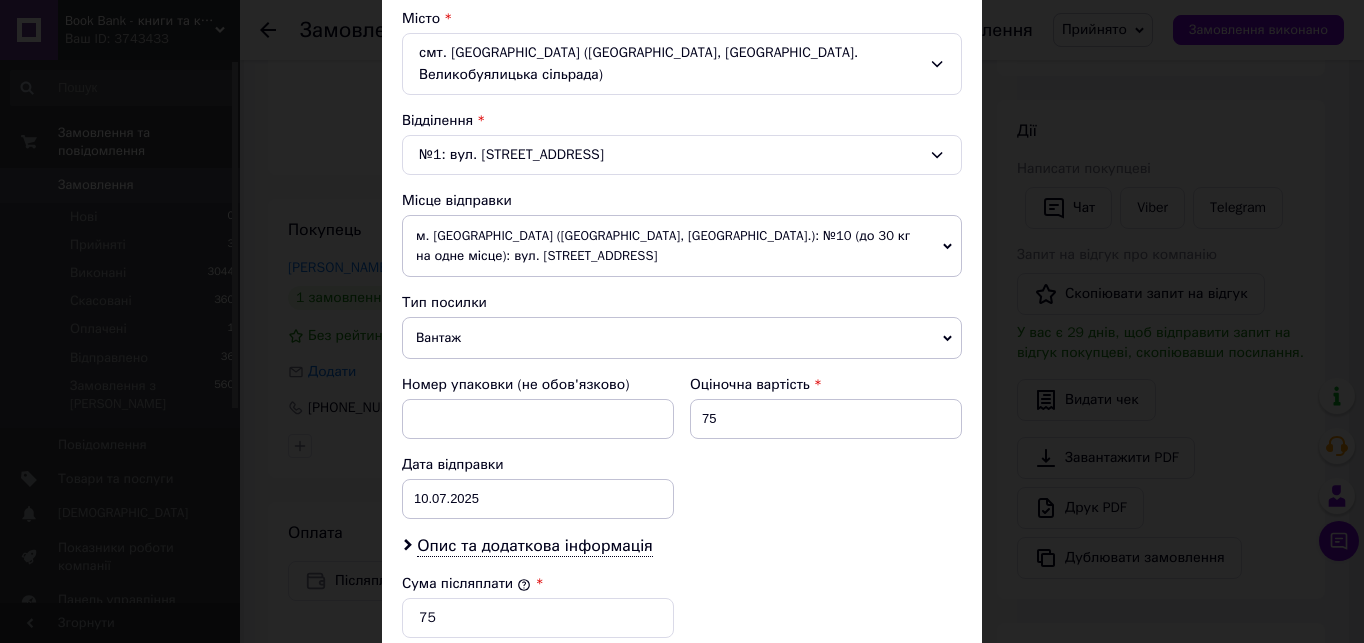 scroll, scrollTop: 600, scrollLeft: 0, axis: vertical 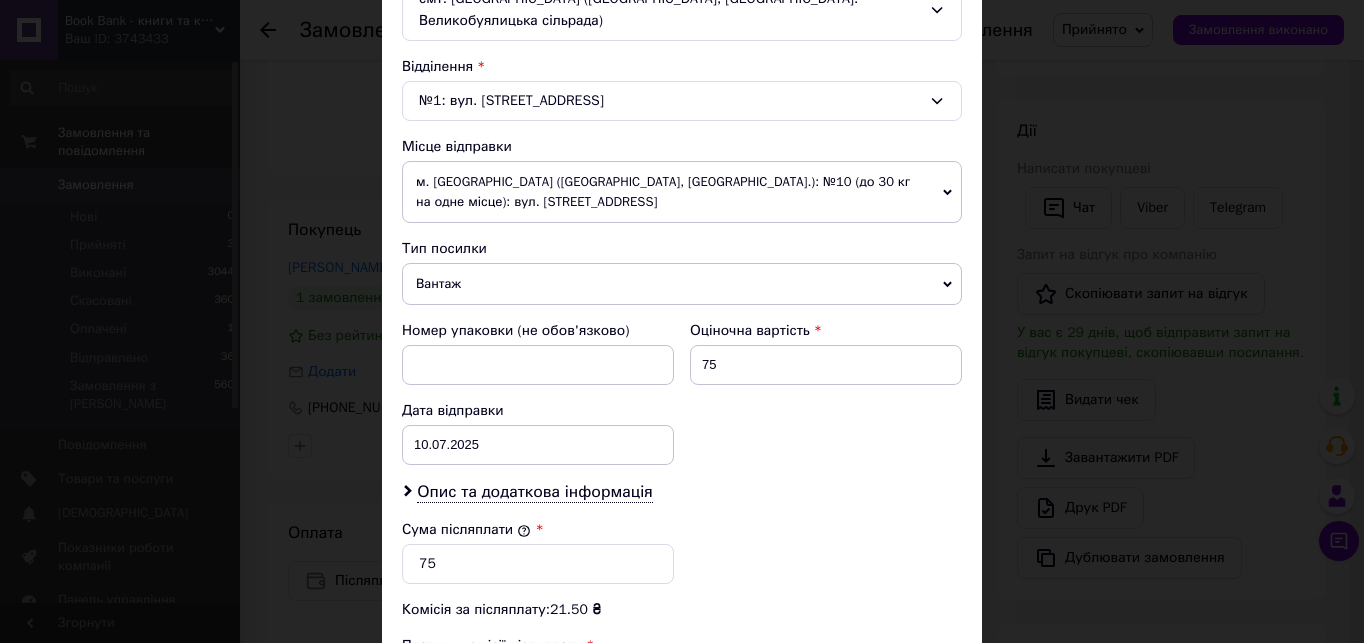 click on "Вантаж" at bounding box center [682, 284] 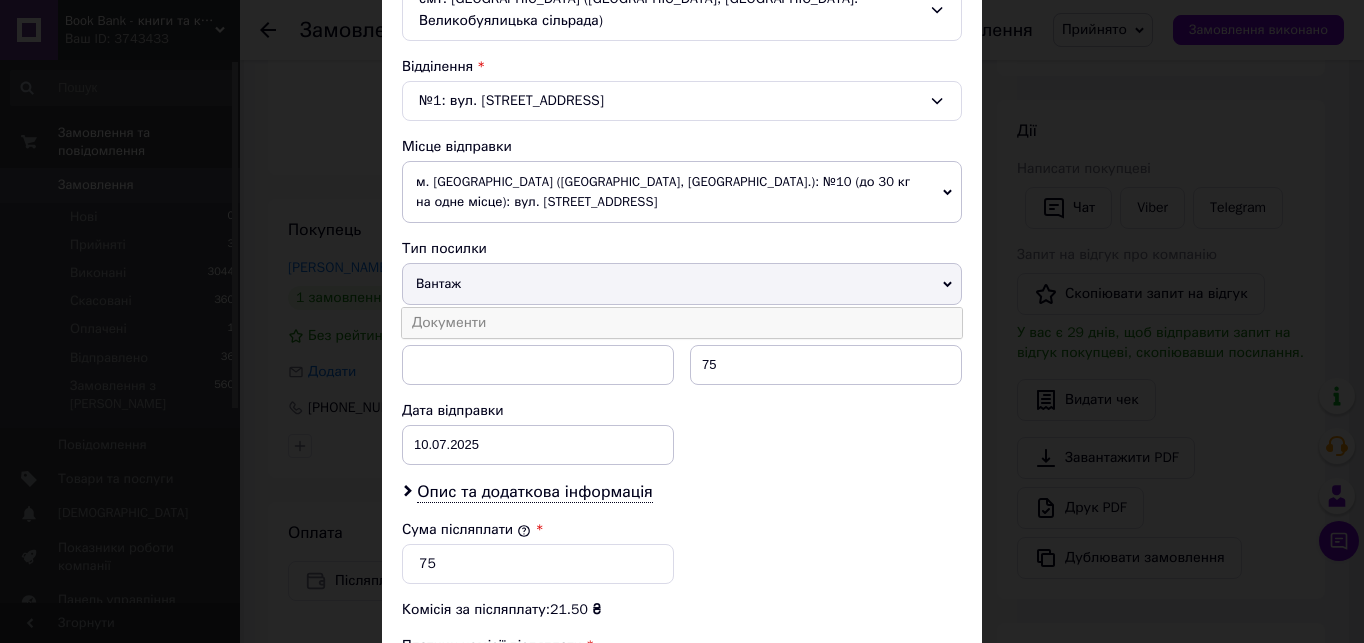 click on "Документи" at bounding box center (682, 323) 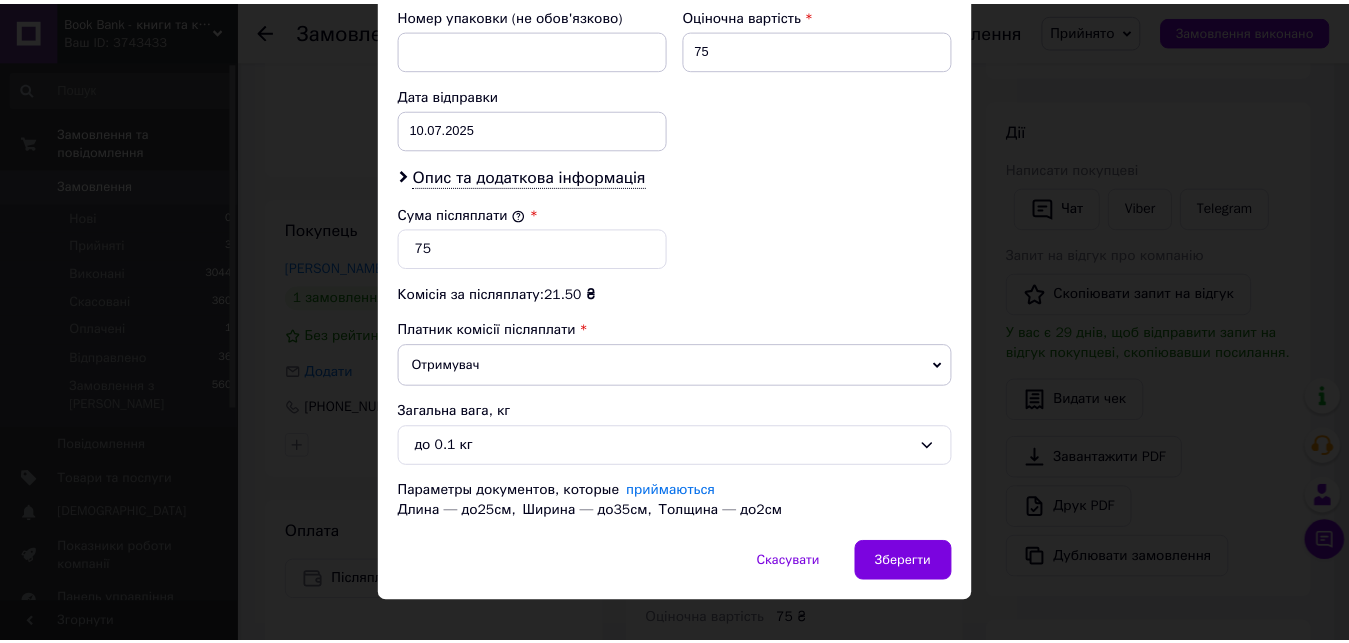 scroll, scrollTop: 923, scrollLeft: 0, axis: vertical 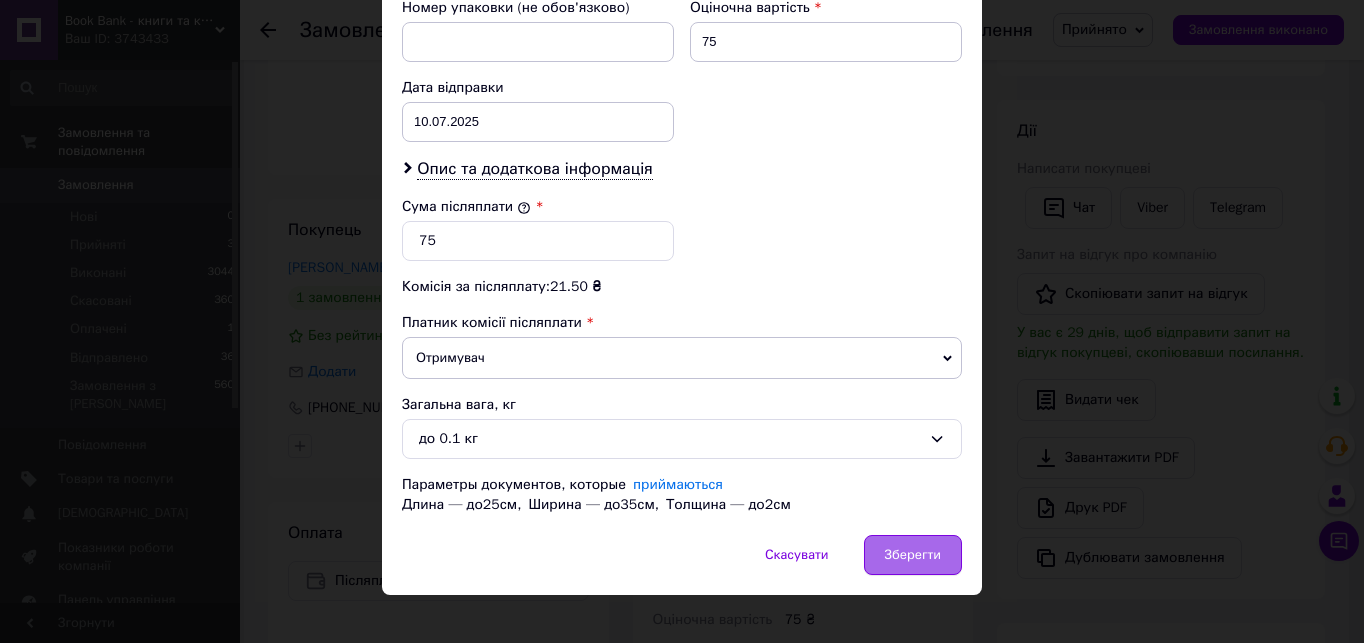 click on "Зберегти" at bounding box center (913, 555) 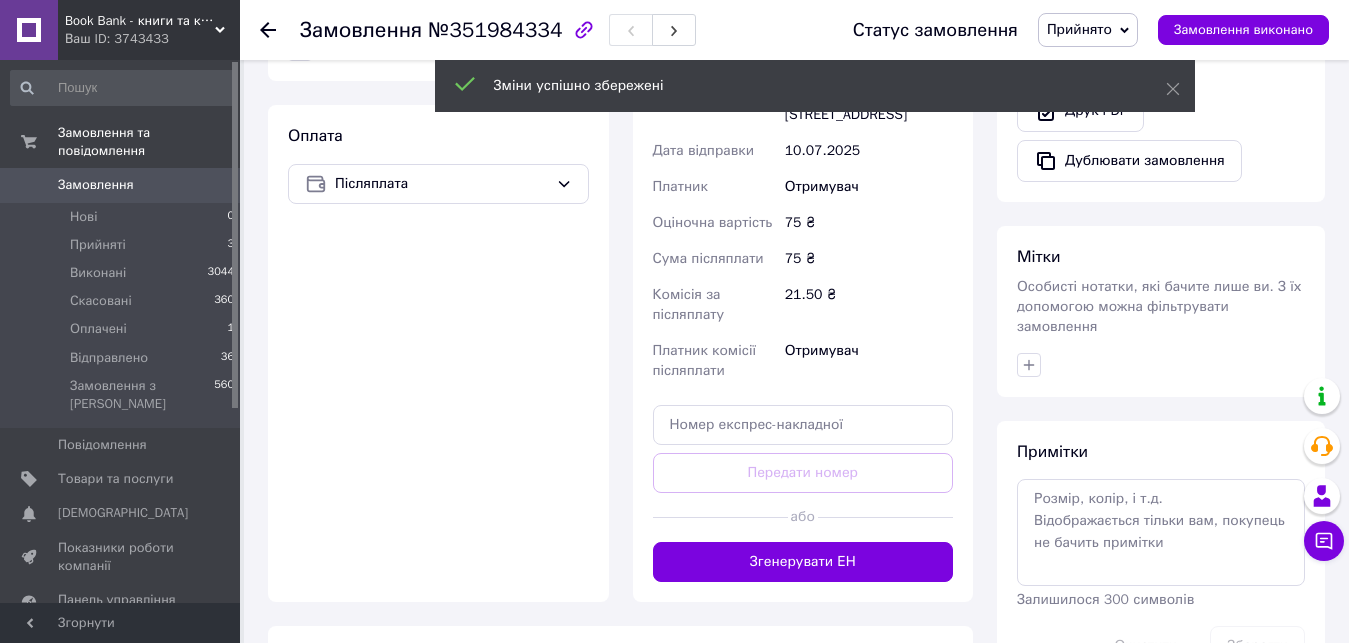 scroll, scrollTop: 700, scrollLeft: 0, axis: vertical 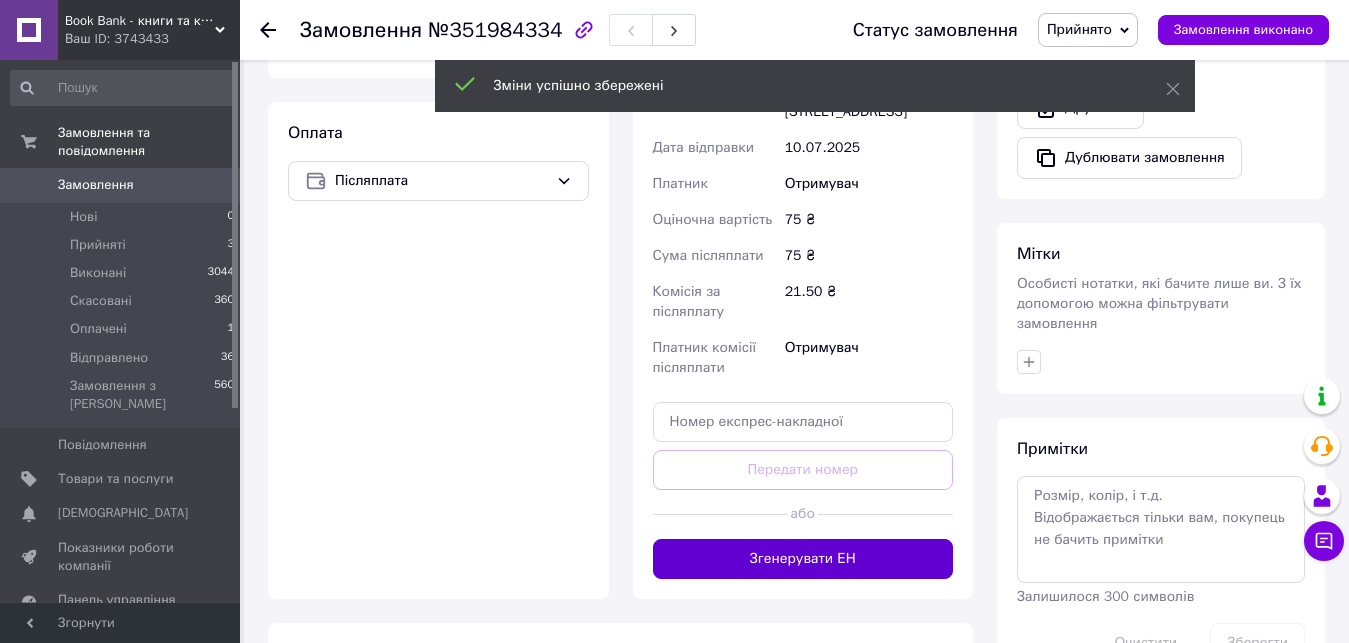click on "Згенерувати ЕН" at bounding box center (803, 559) 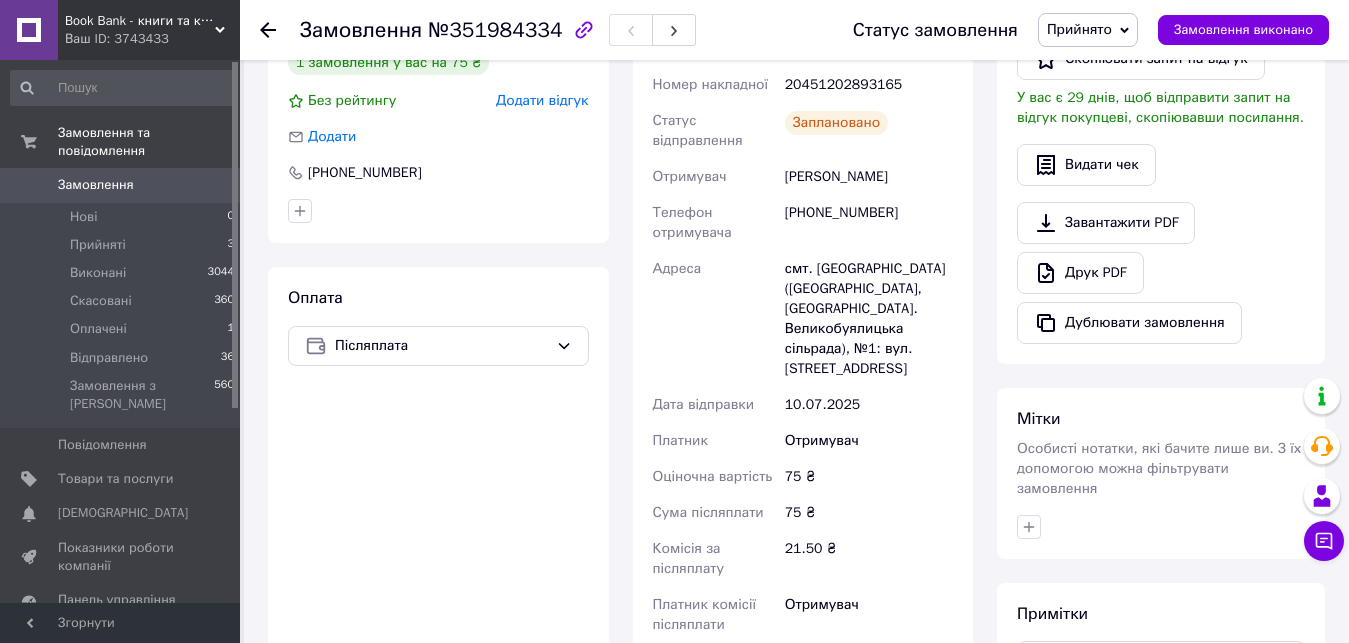 scroll, scrollTop: 500, scrollLeft: 0, axis: vertical 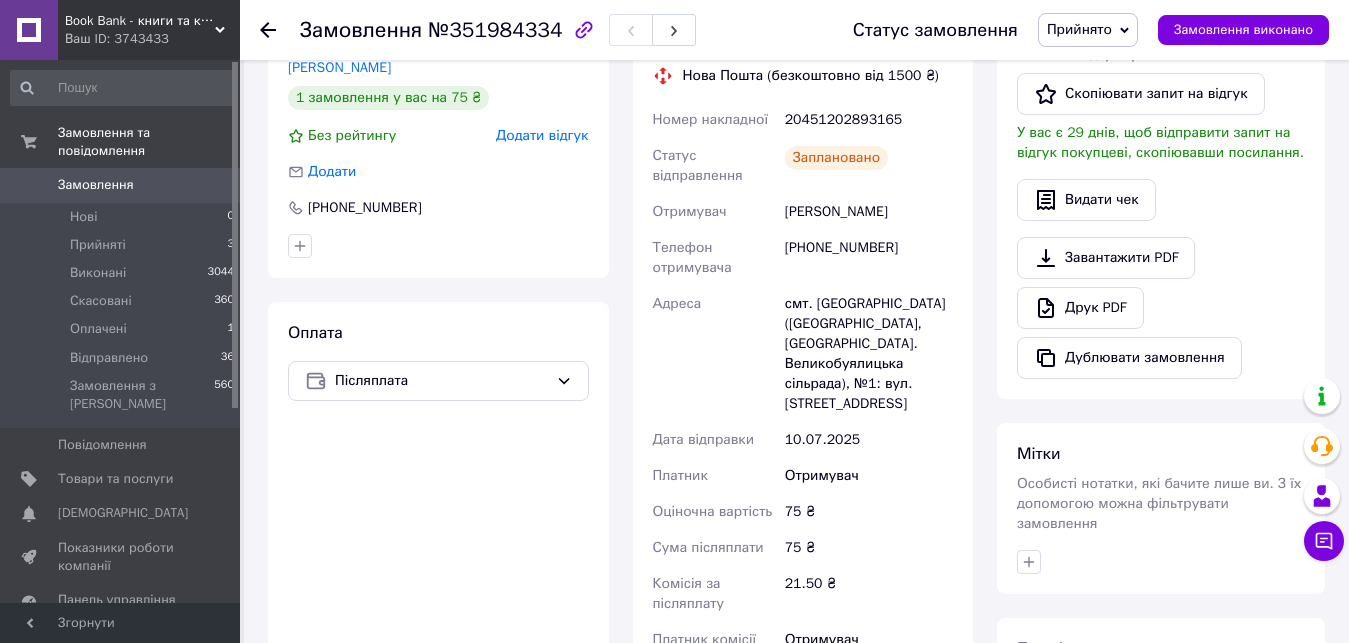 click on "20451202893165" at bounding box center (869, 120) 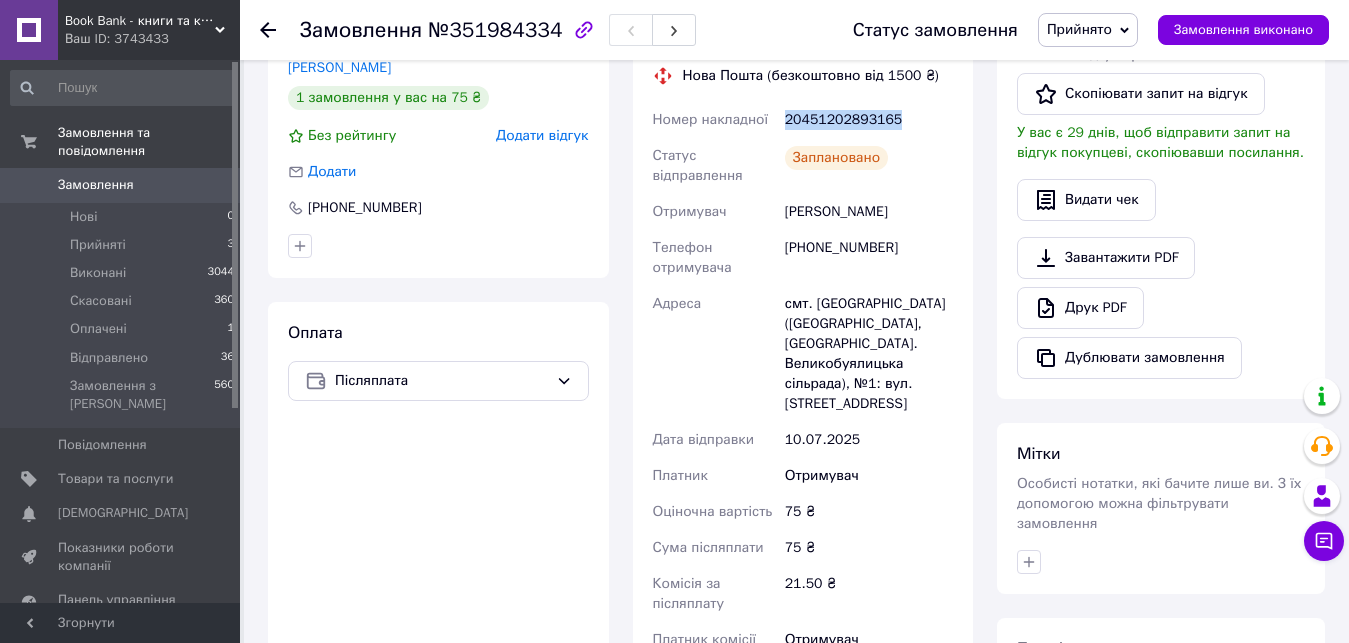 click on "20451202893165" at bounding box center [869, 120] 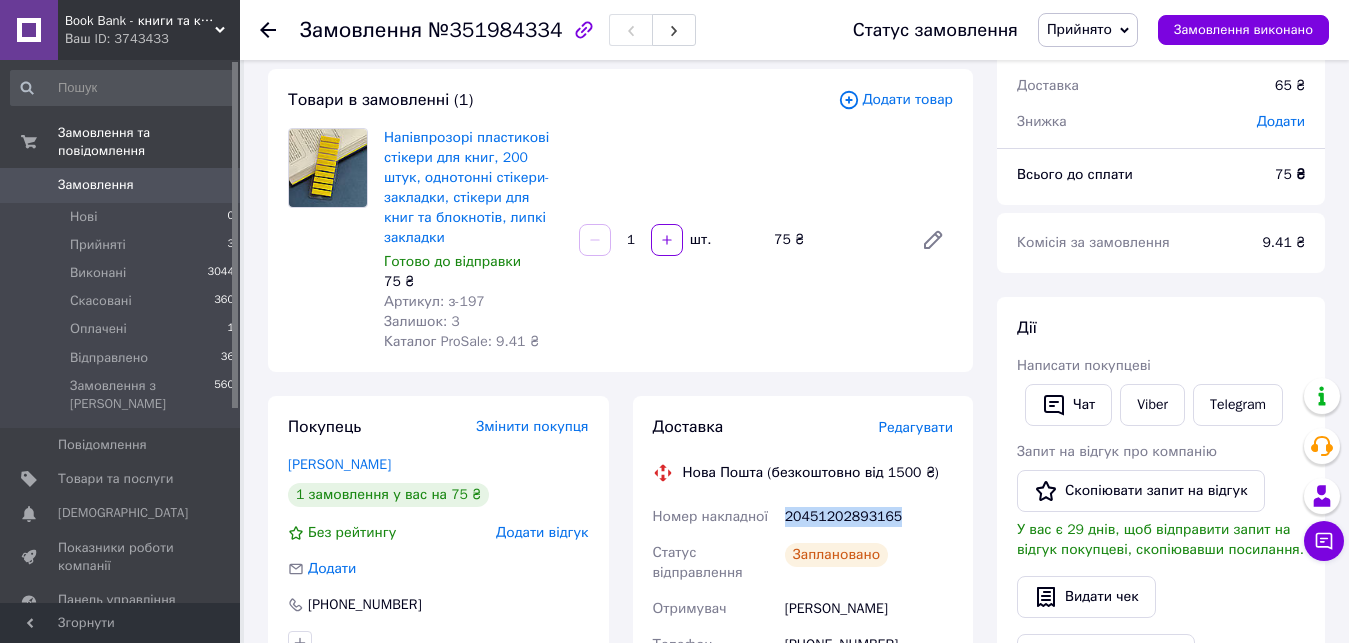 scroll, scrollTop: 100, scrollLeft: 0, axis: vertical 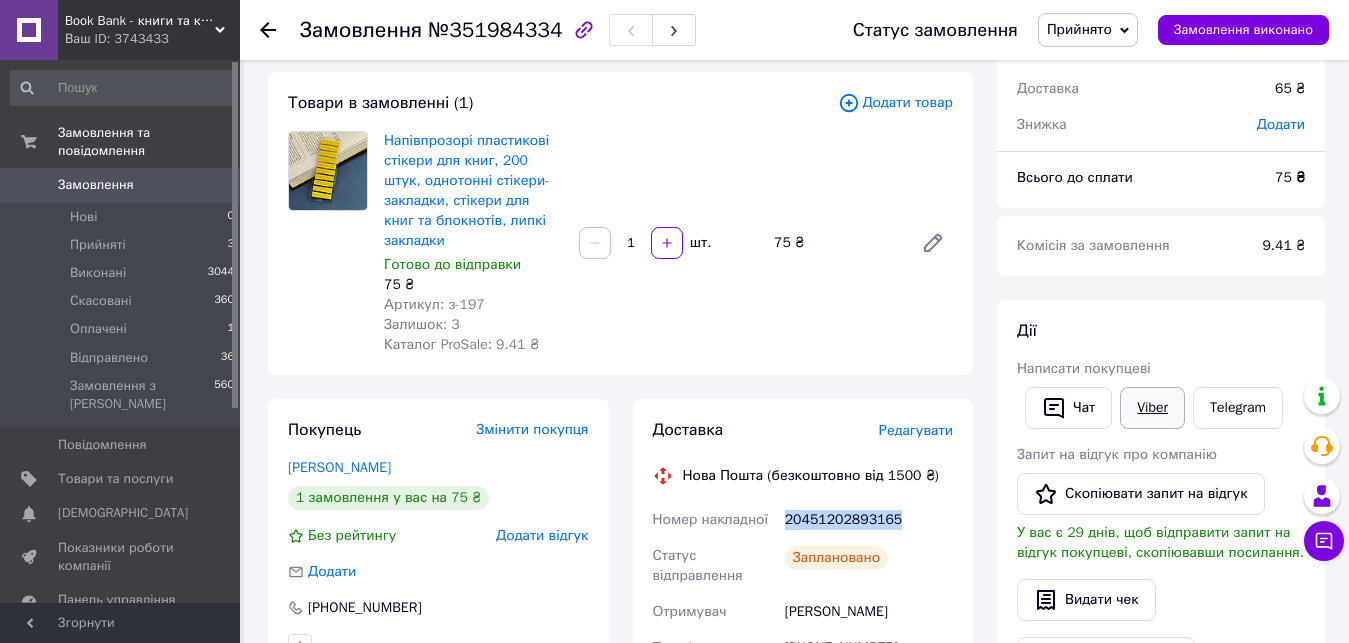 click on "Viber" at bounding box center (1152, 408) 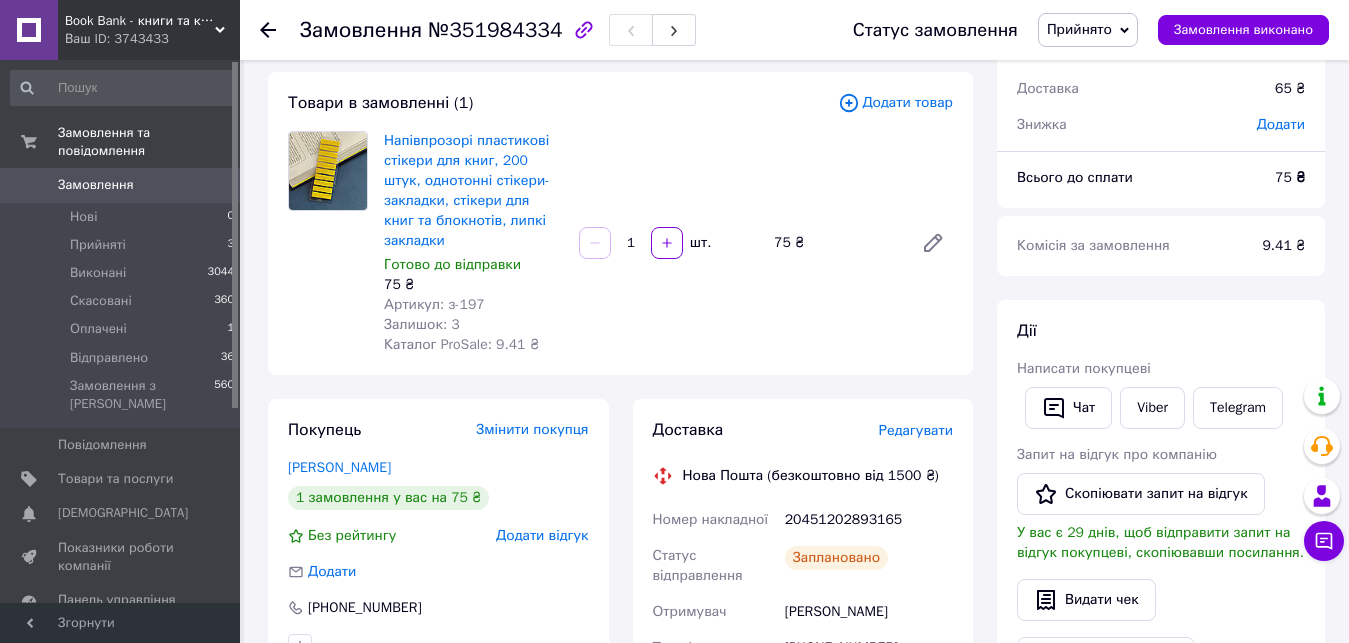 click on "№351984334" at bounding box center (495, 30) 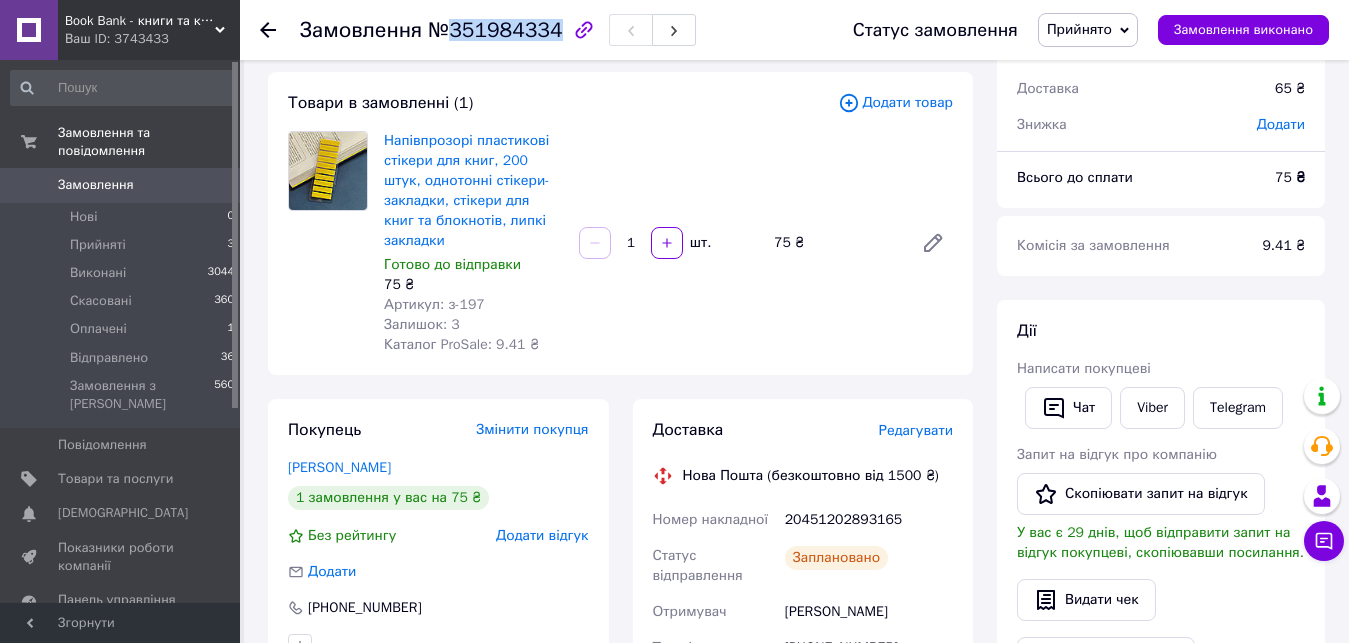click on "№351984334" at bounding box center [495, 30] 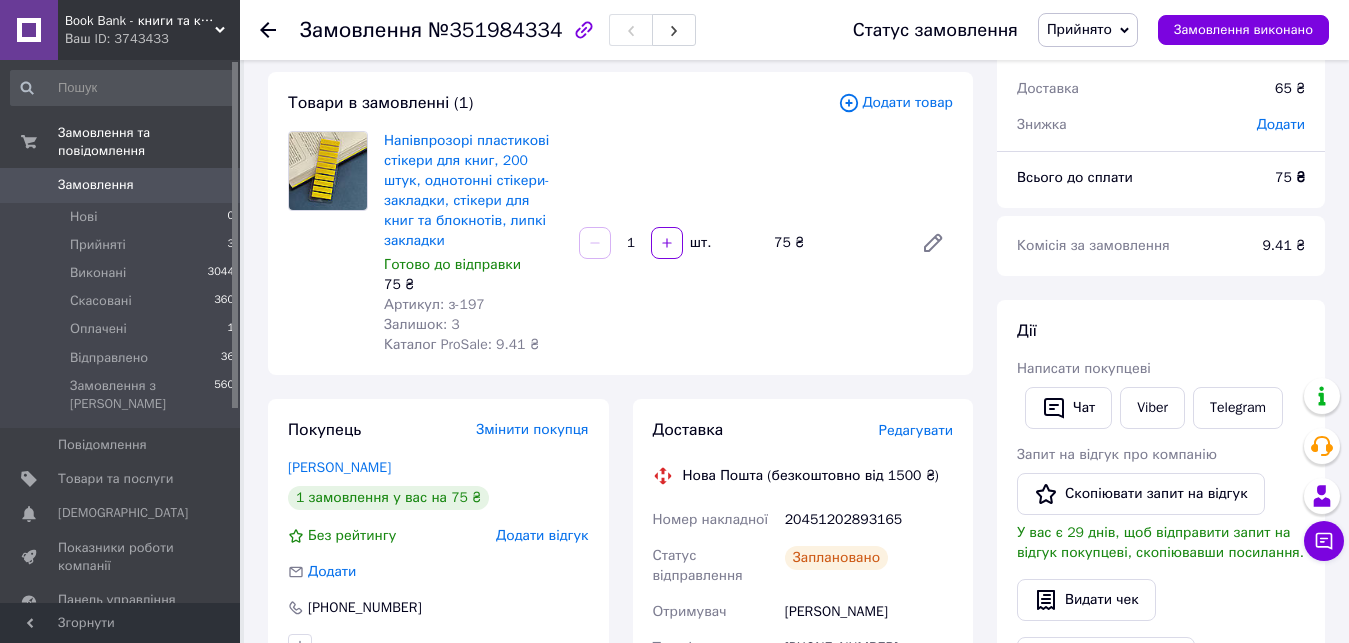 click on "20451202893165" at bounding box center [869, 520] 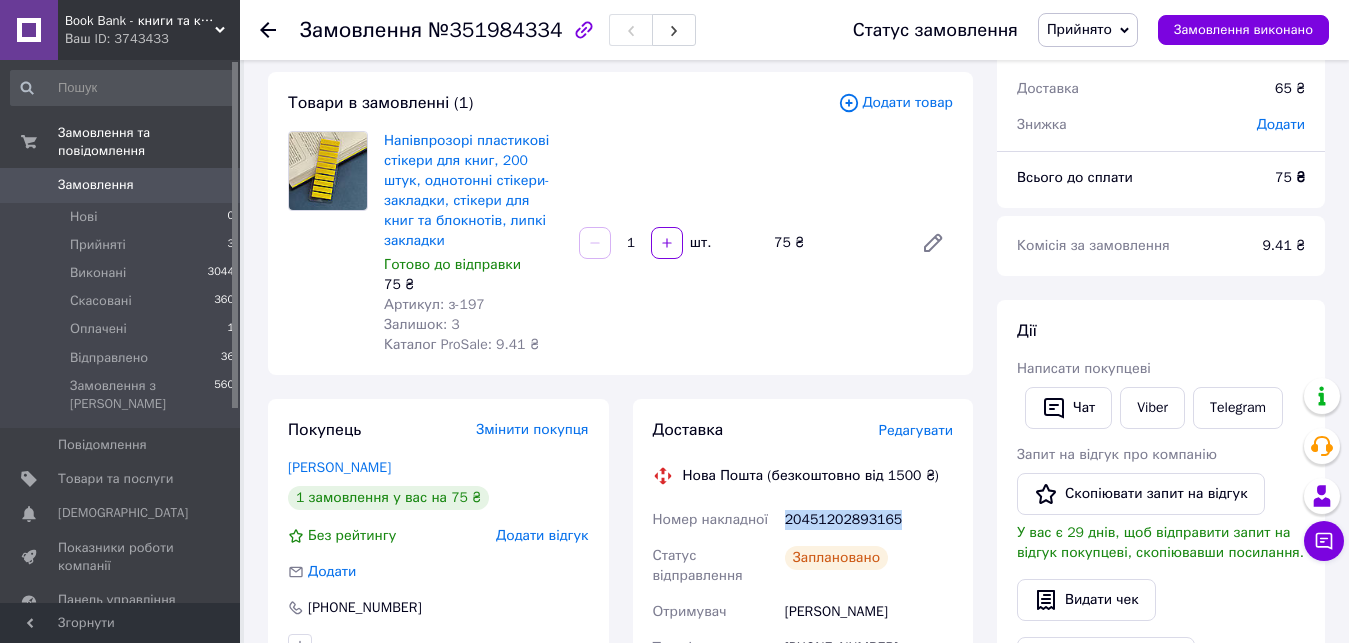 click on "20451202893165" at bounding box center [869, 520] 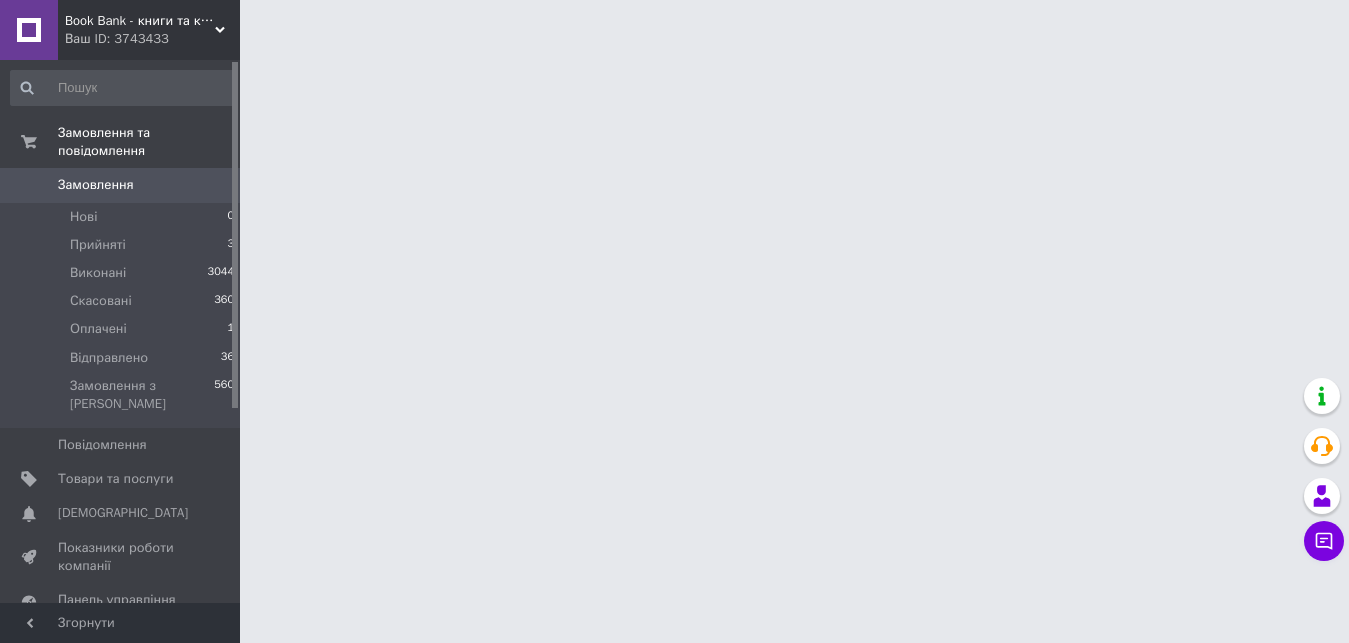 scroll, scrollTop: 0, scrollLeft: 0, axis: both 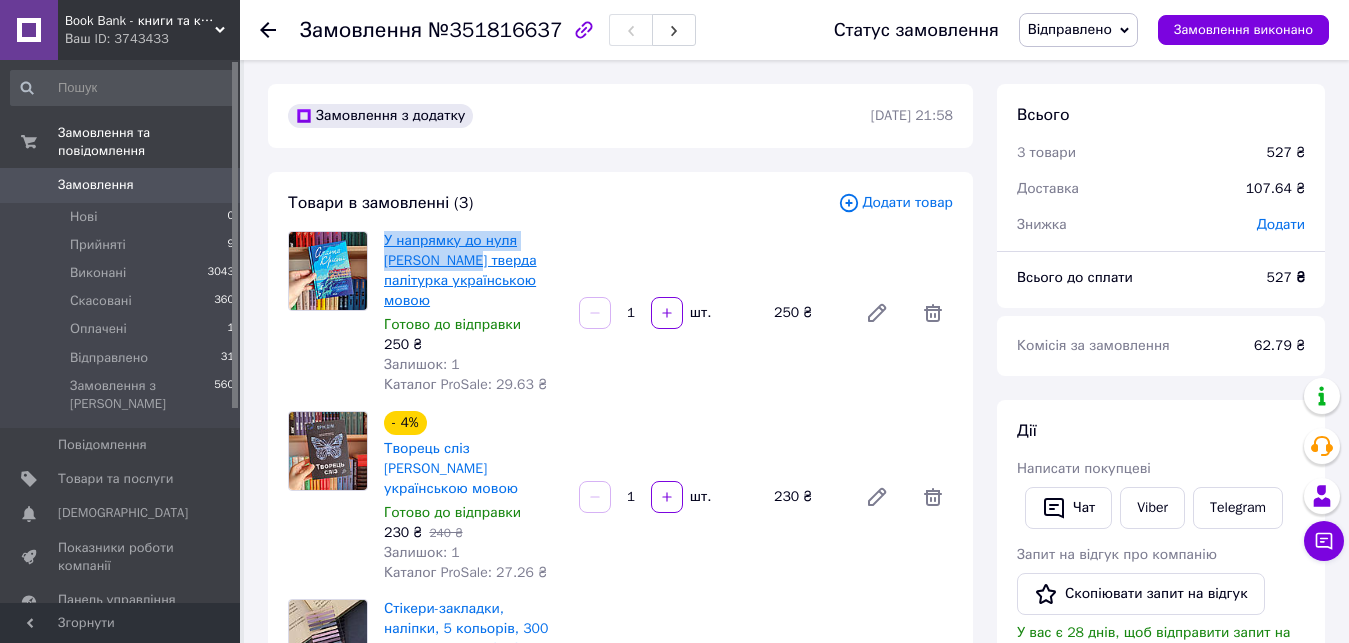 drag, startPoint x: 384, startPoint y: 241, endPoint x: 421, endPoint y: 263, distance: 43.046486 